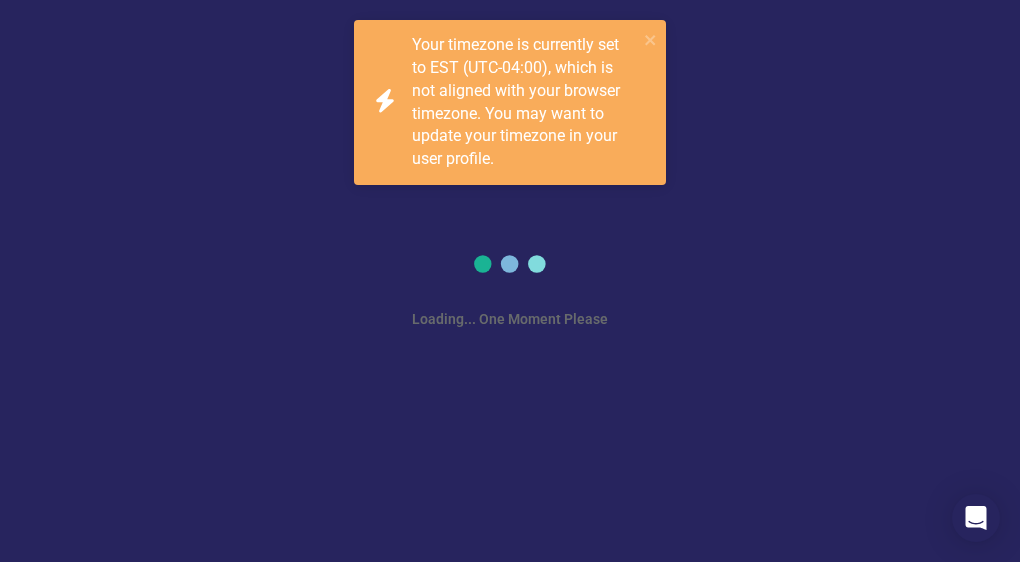 scroll, scrollTop: 0, scrollLeft: 0, axis: both 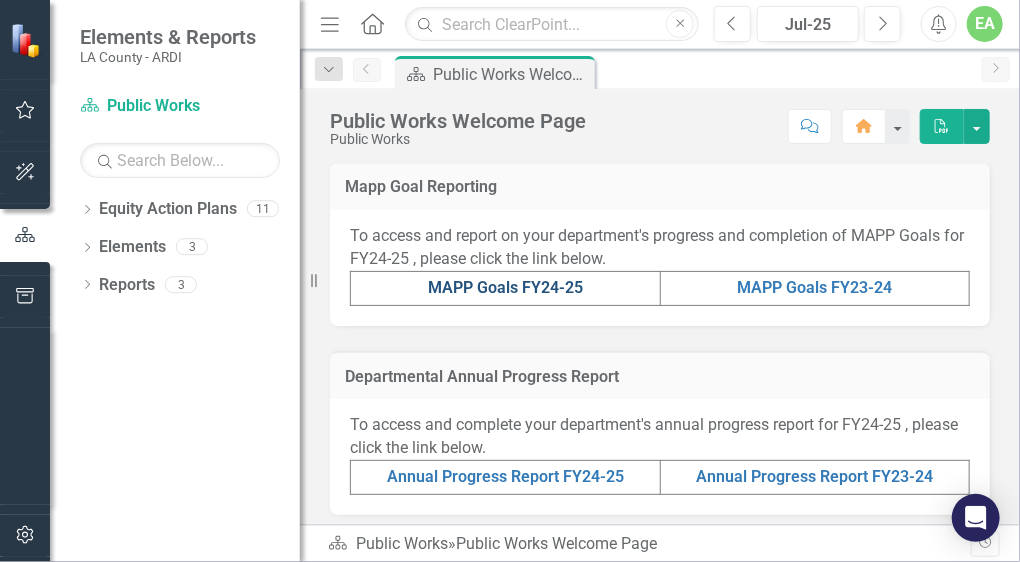 click on "MAPP Goals FY24-25" at bounding box center [505, 287] 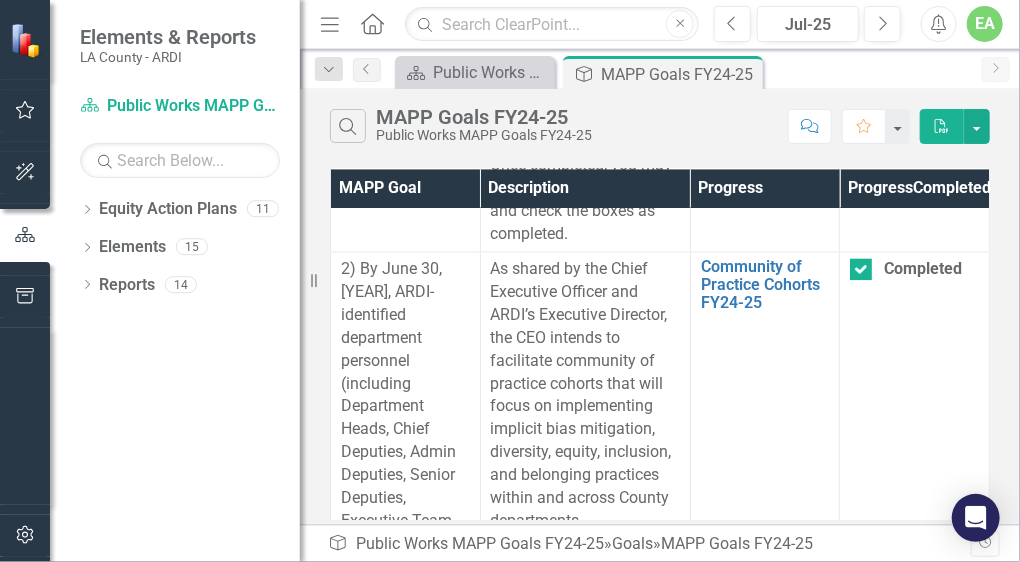 scroll, scrollTop: 1582, scrollLeft: 0, axis: vertical 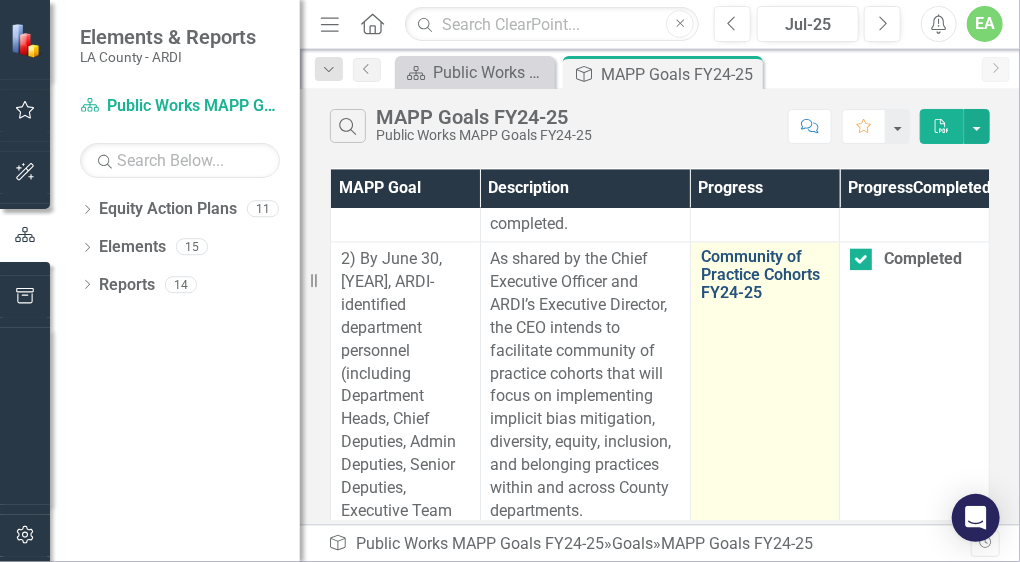 click on "Community of Practice Cohorts FY24-25" at bounding box center [765, 274] 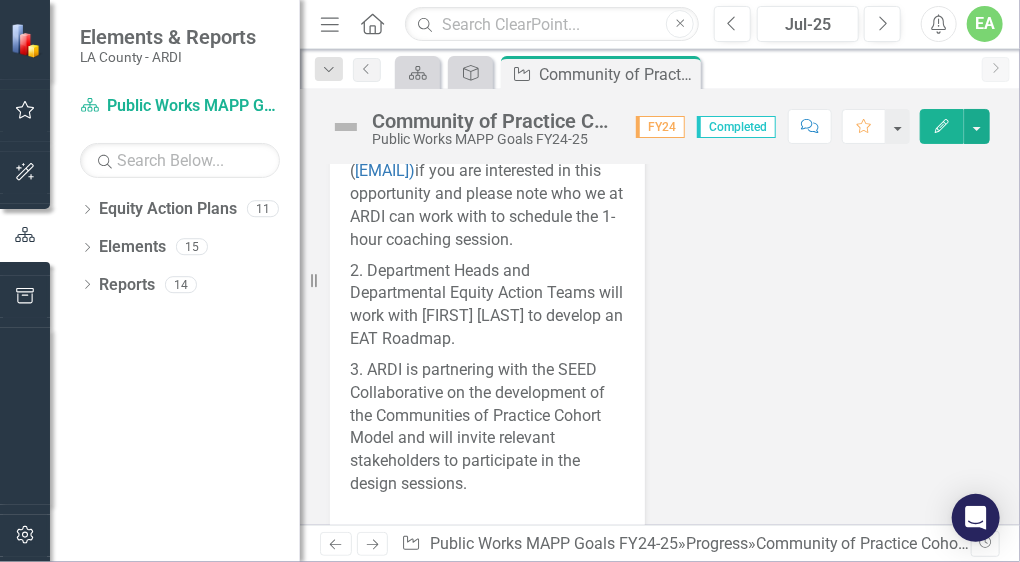 scroll, scrollTop: 940, scrollLeft: 0, axis: vertical 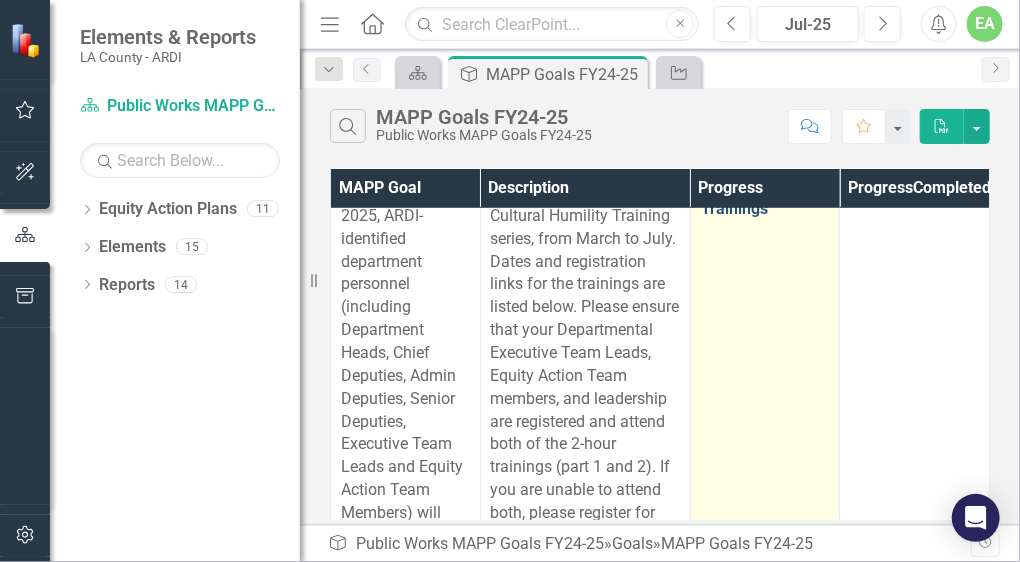click on "Cultural Humility Trainings" at bounding box center (765, 199) 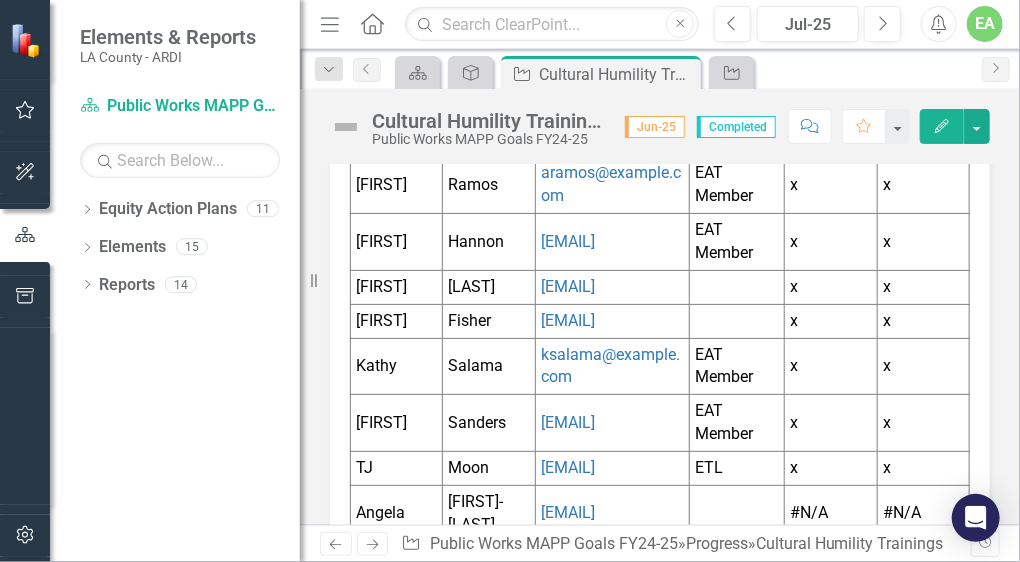 scroll, scrollTop: 1346, scrollLeft: 0, axis: vertical 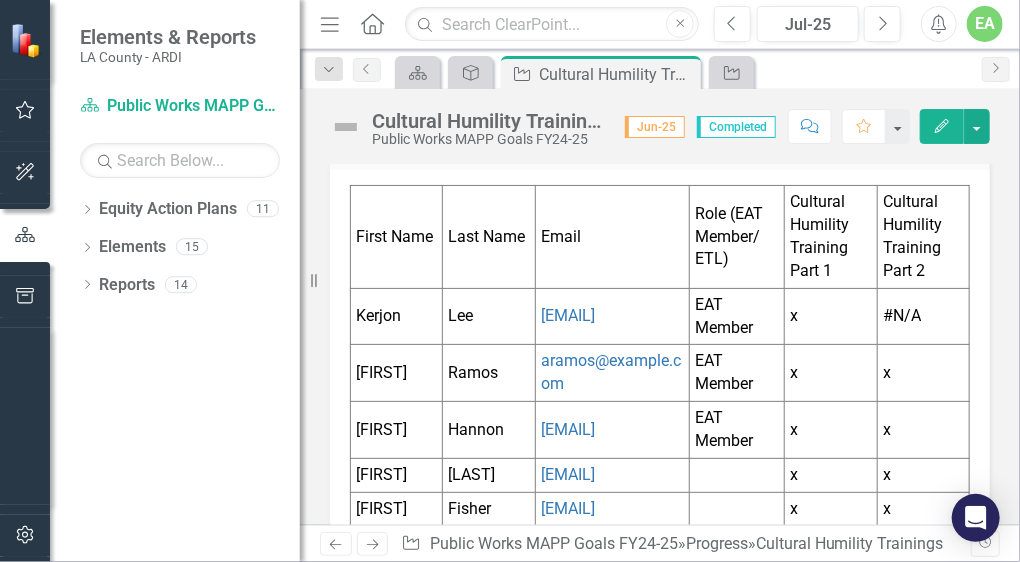 click on "#N/A" at bounding box center [923, 316] 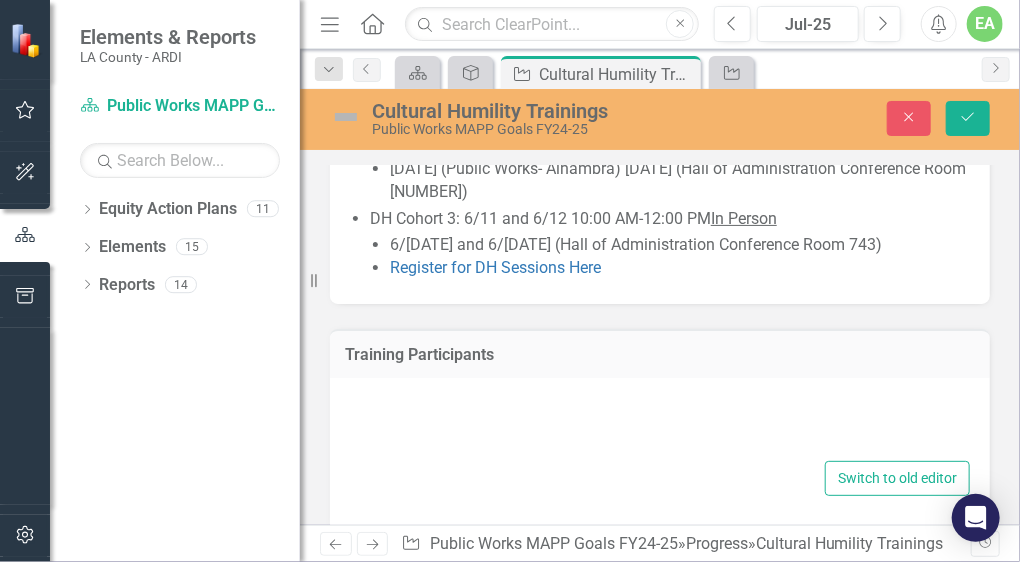 type on "<table><colgroup><col style="width: 14.927%;" /><col style="width: 15.0068%;" /><col style="width: 24.8251%;" /><col style="width: 15.4059%;" /><col style="width: 14.927%;" /><col style="width: 14.927%;" /></colgroup>
<tbody>
<tr>
<td width="145" height="43">&nbsp;First Name&nbsp;</td>
<td width="150">&nbsp;Last Name&nbsp;</td>
<td width="324">&nbsp;Email&nbsp;</td>
<td width="142">&nbsp;Role (EAT Member/ ETL)&nbsp;</td>
<td width="132">Cultural Humility Training Part 1</td>
<td width="127">Cultural Humility Training Part 2</td>
</tr>
<tr>
<td width="145" height="22">Kerjon</td>
<td width="150">Lee</td>
<td width="324"><a href="mailto:kelee@dpw.lacounty.gov">kelee@dpw.lacounty.gov</a></td>
<td width="142">EAT Member</td>
<td width="132">x</td>
<td width="127">#N/A</td>
</tr>
<tr>
<td width="145" height="22">Alicia</td>
<td width="150">Ramos</td>
<td width="324">..." 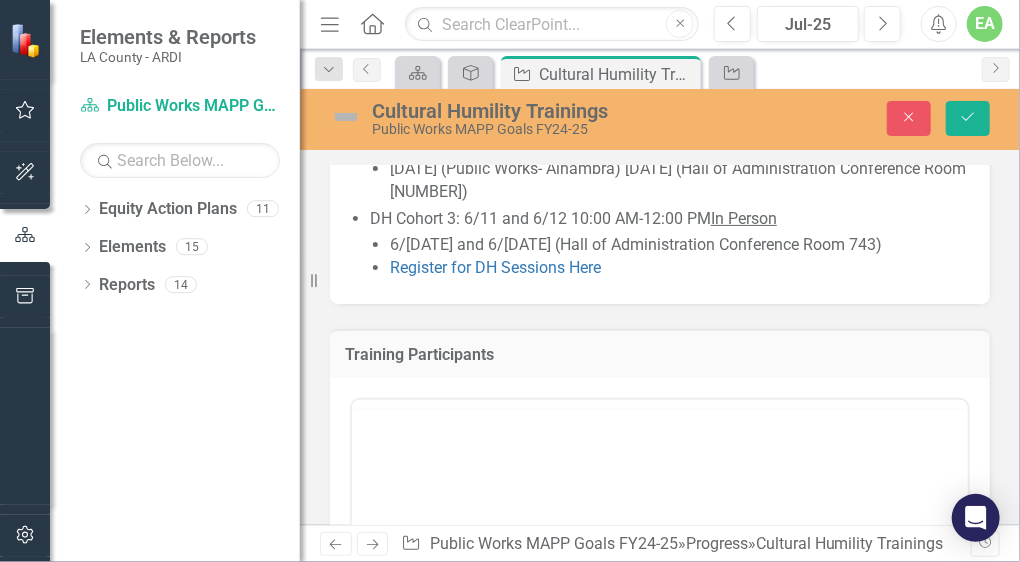 scroll, scrollTop: 1410, scrollLeft: 0, axis: vertical 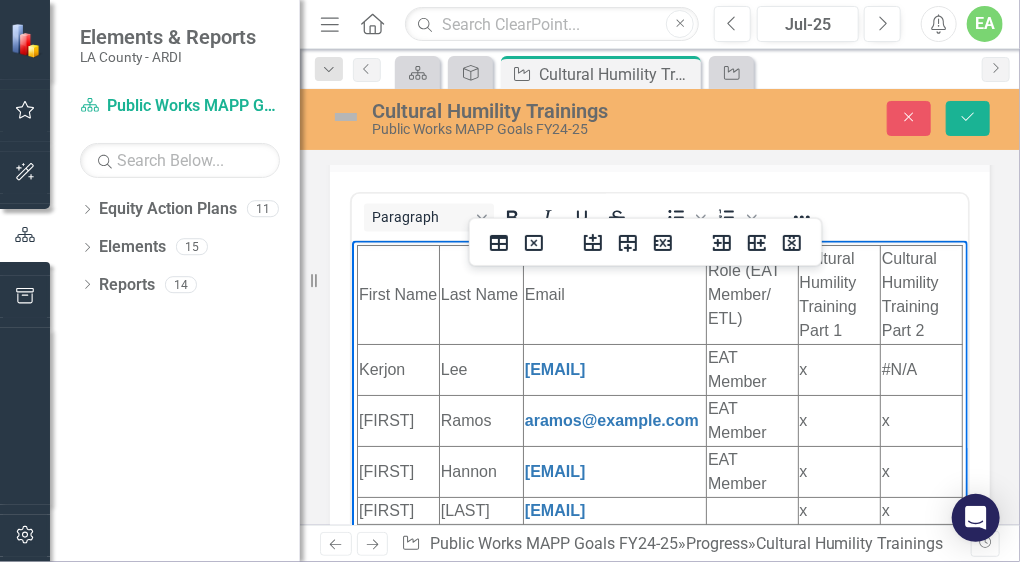 click on "#N/A" at bounding box center [920, 370] 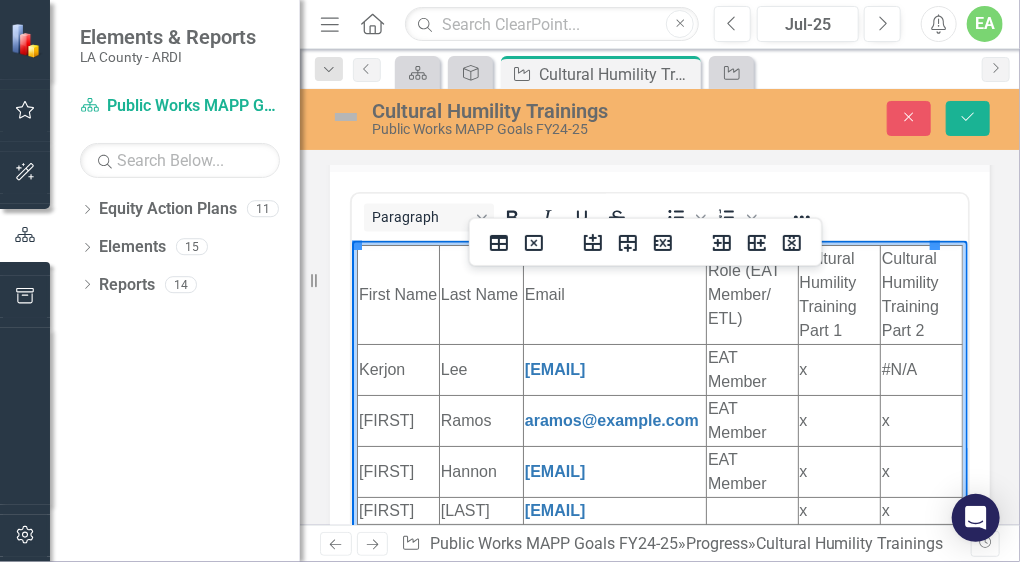 type 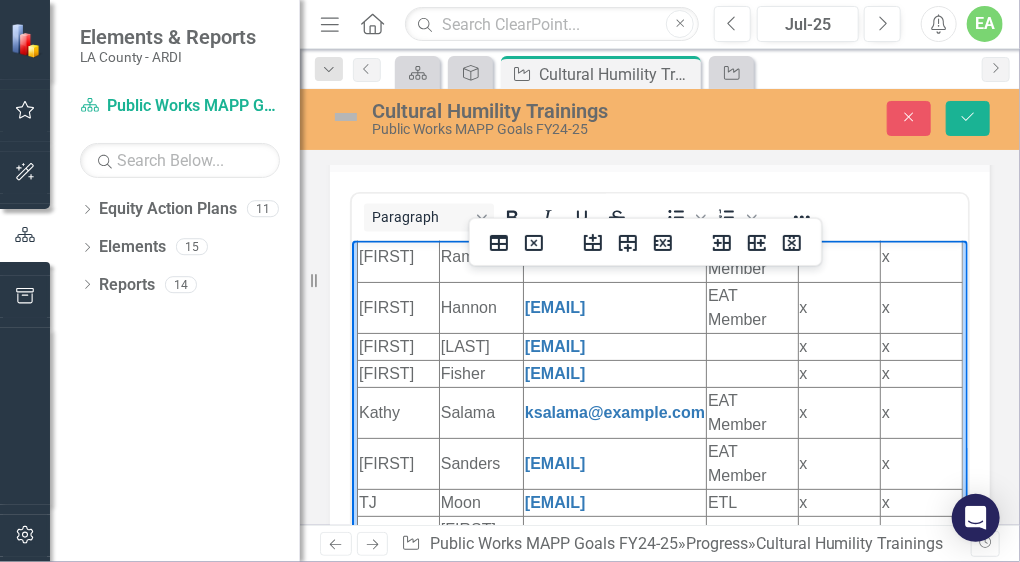 scroll, scrollTop: 163, scrollLeft: 0, axis: vertical 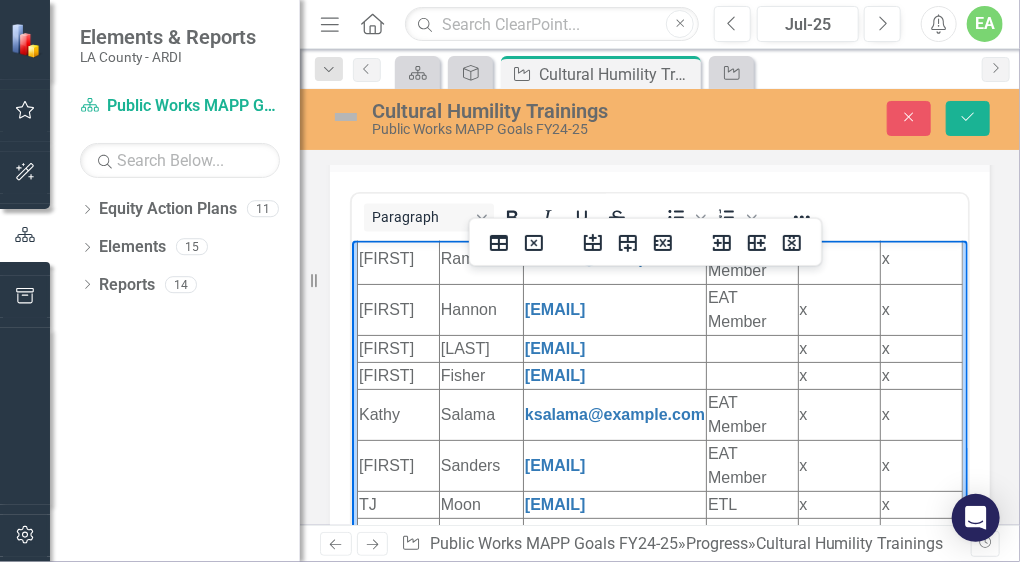 drag, startPoint x: 949, startPoint y: 349, endPoint x: 1314, endPoint y: 626, distance: 458.20737 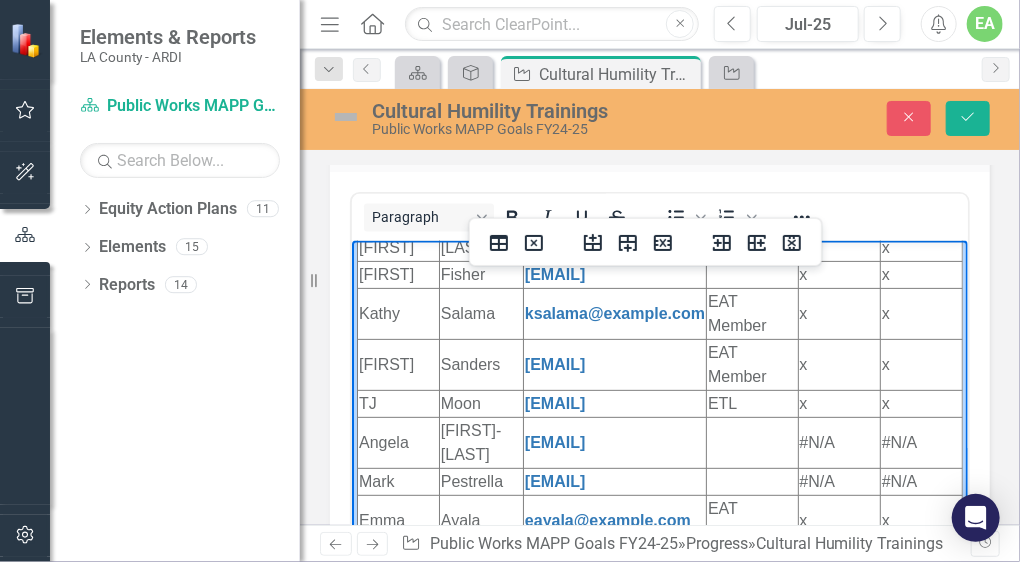scroll, scrollTop: 269, scrollLeft: 0, axis: vertical 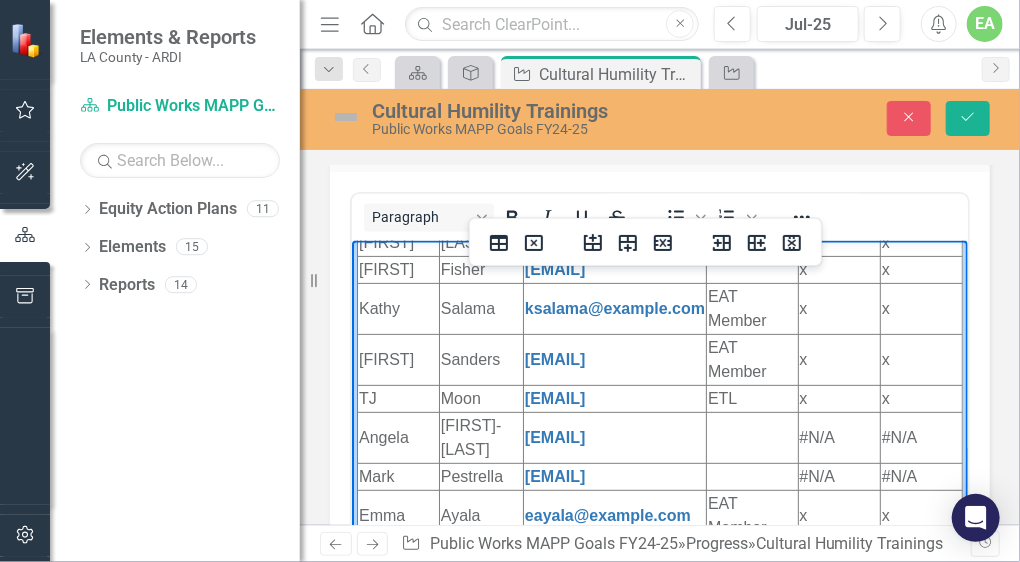 drag, startPoint x: 946, startPoint y: 397, endPoint x: 1318, endPoint y: 653, distance: 451.575 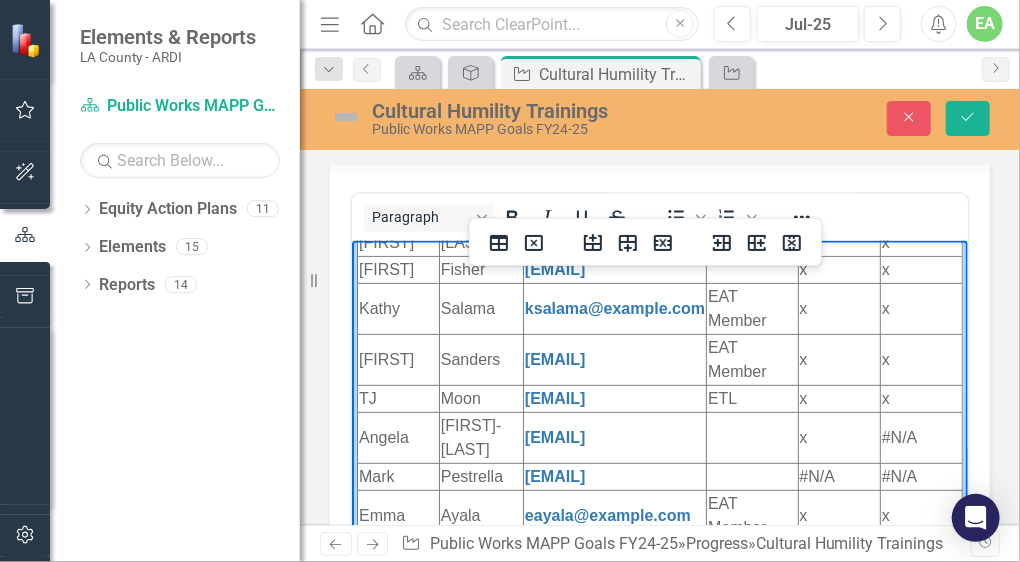 click on "#N/A" at bounding box center (920, 437) 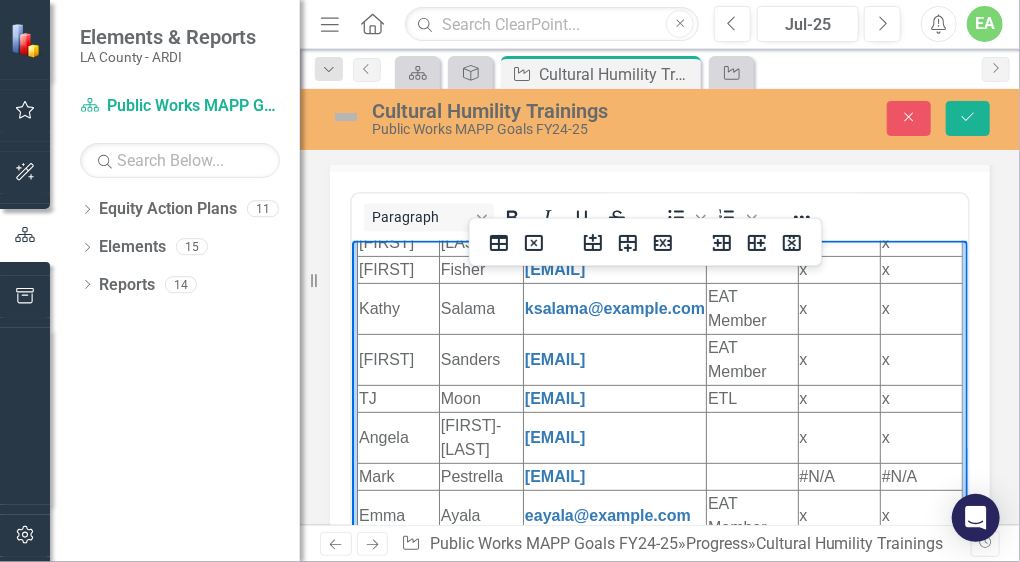 click on "#N/A" at bounding box center (838, 476) 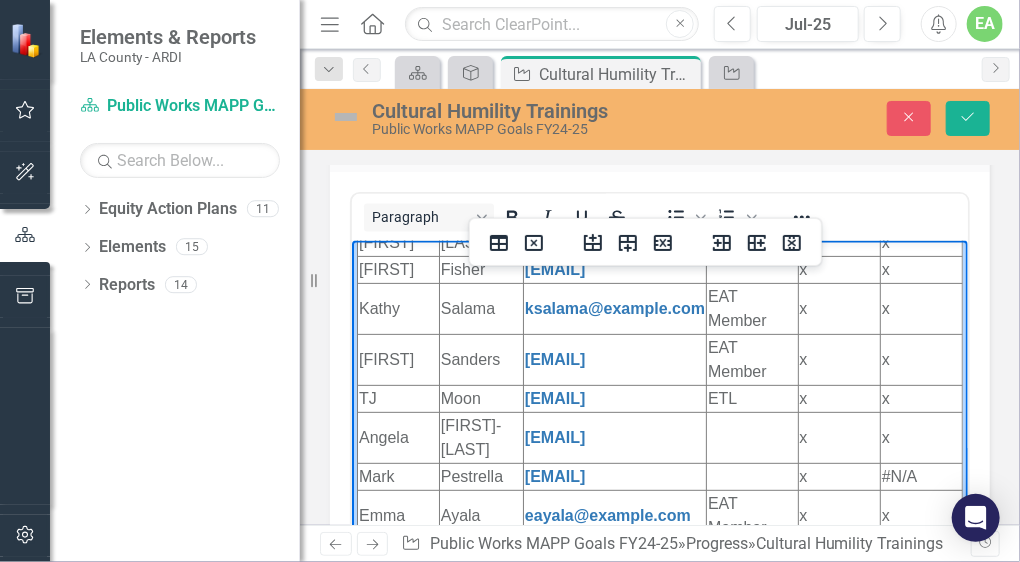 click on "#N/A" at bounding box center [920, 476] 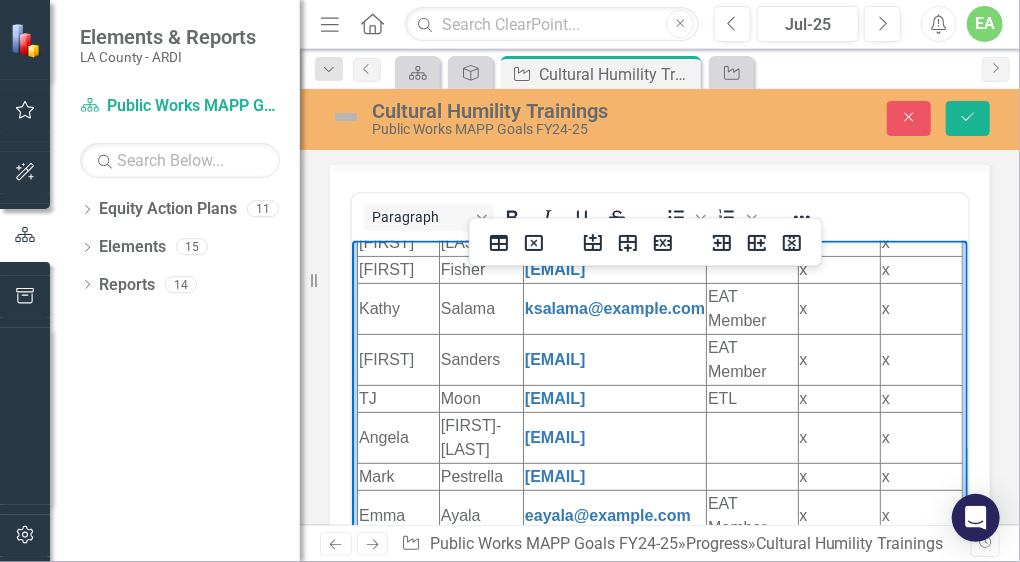 click at bounding box center [751, 476] 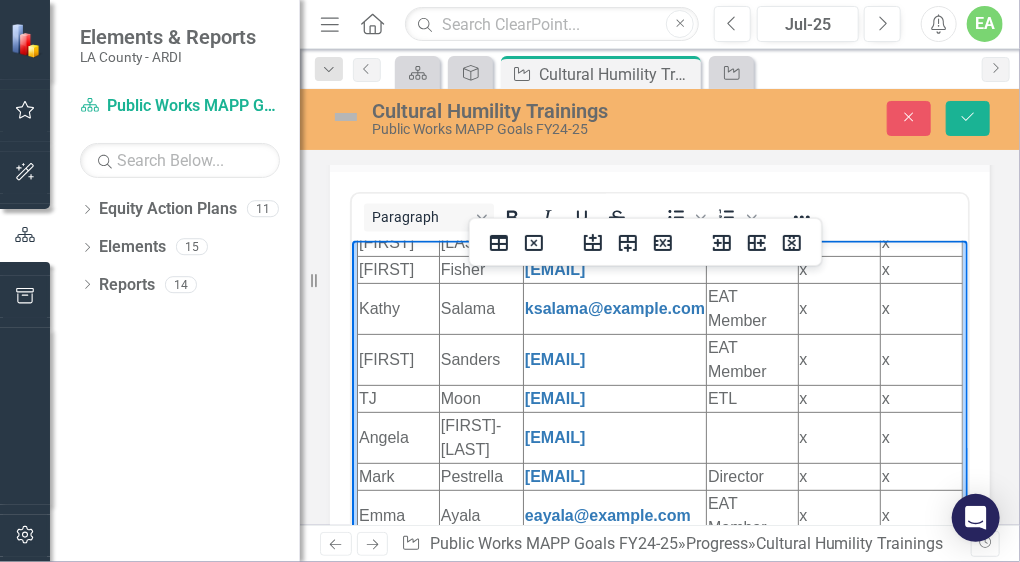 click at bounding box center (751, 437) 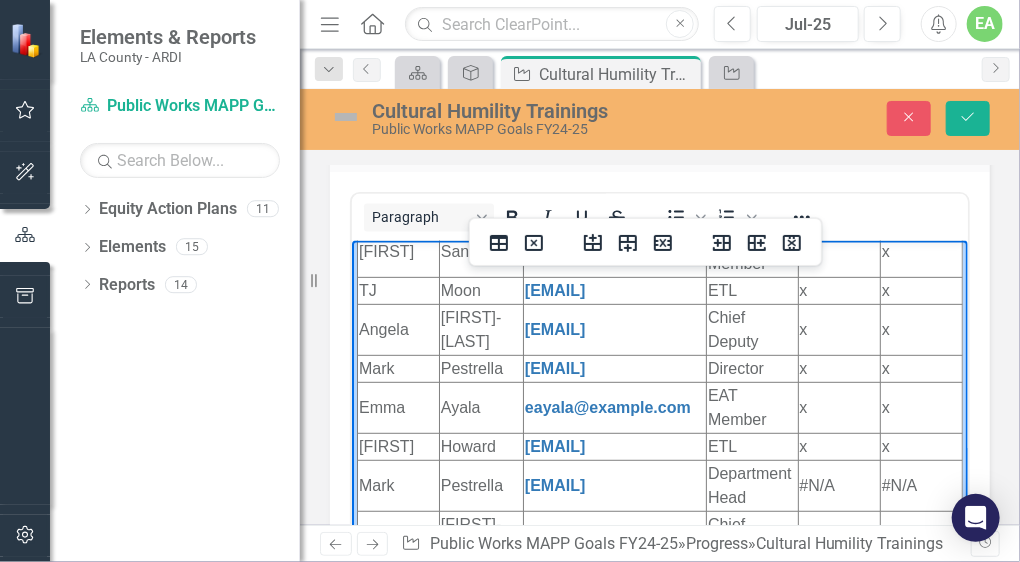 scroll, scrollTop: 366, scrollLeft: 0, axis: vertical 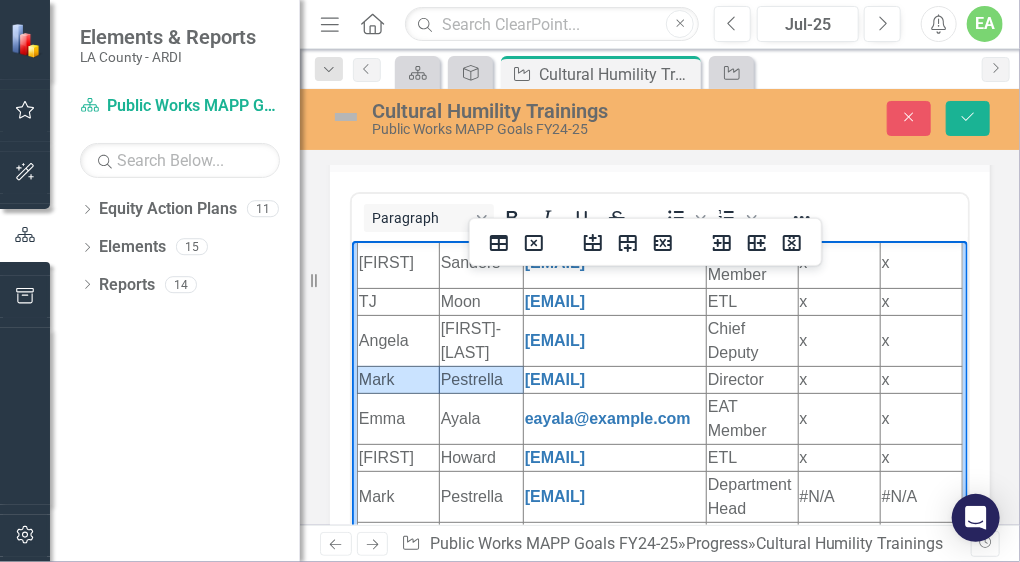 drag, startPoint x: 396, startPoint y: 377, endPoint x: 454, endPoint y: 382, distance: 58.21512 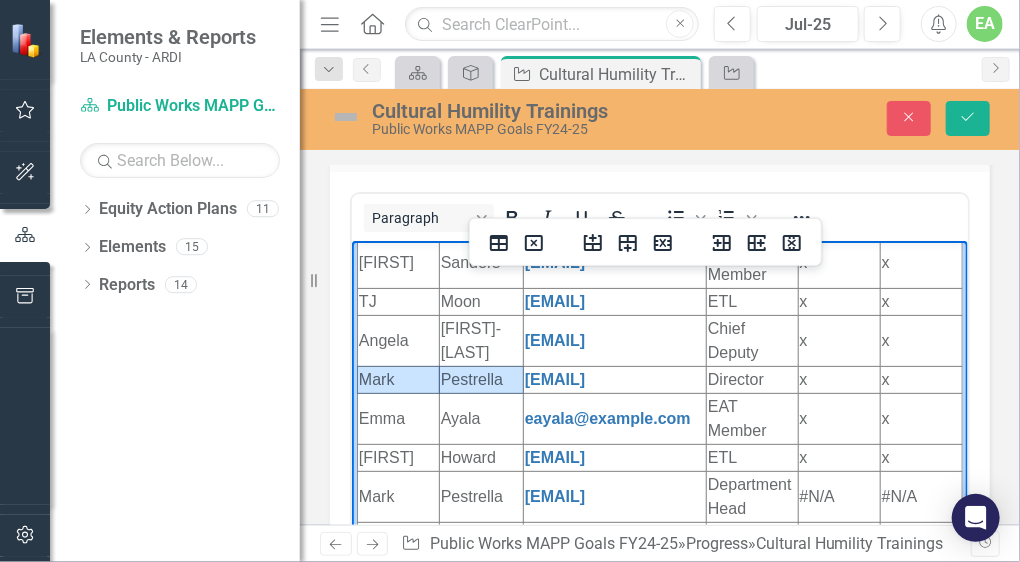 click on "[NAME] [NAME] Director x x" at bounding box center [659, 379] 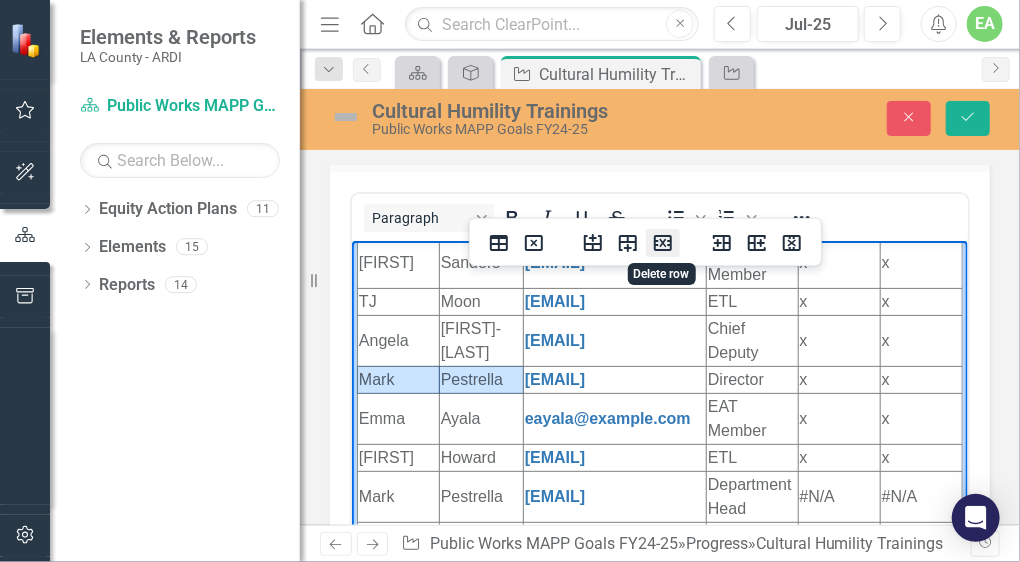 click 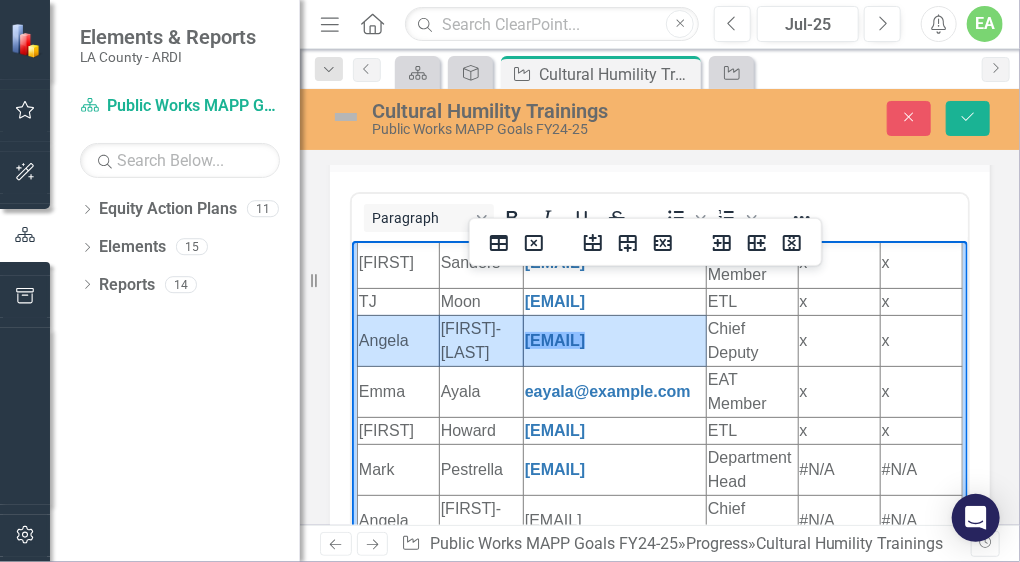 drag, startPoint x: 402, startPoint y: 342, endPoint x: 505, endPoint y: 338, distance: 103.077644 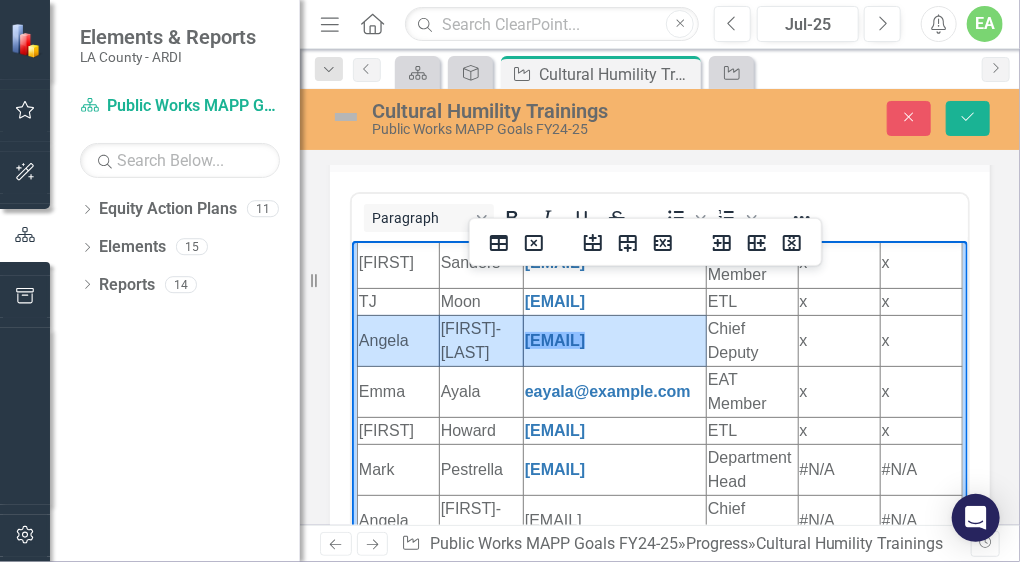 click on "Angela George-Moody agmoody@example.com Chief Deputy x x" at bounding box center (659, 340) 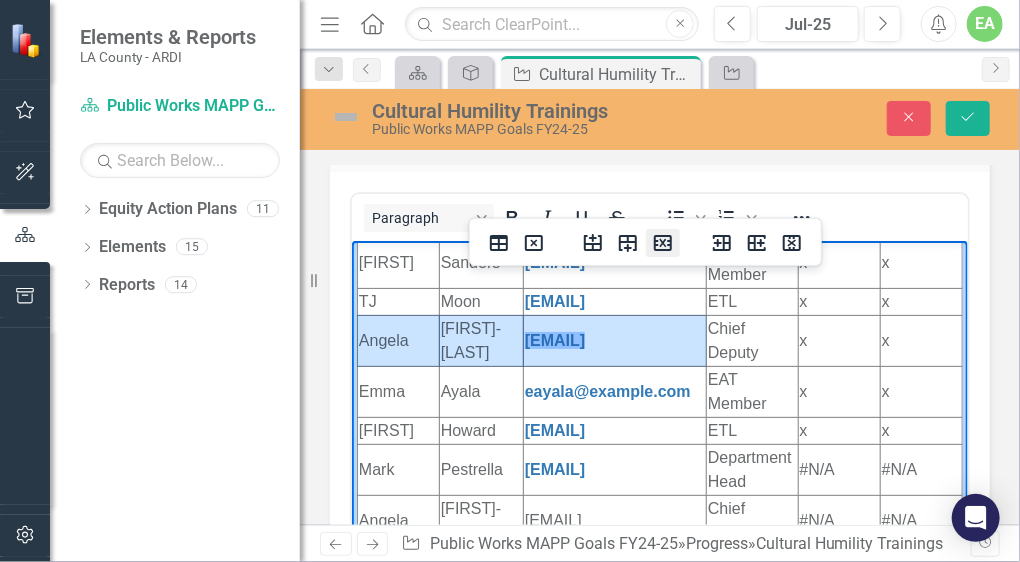 click 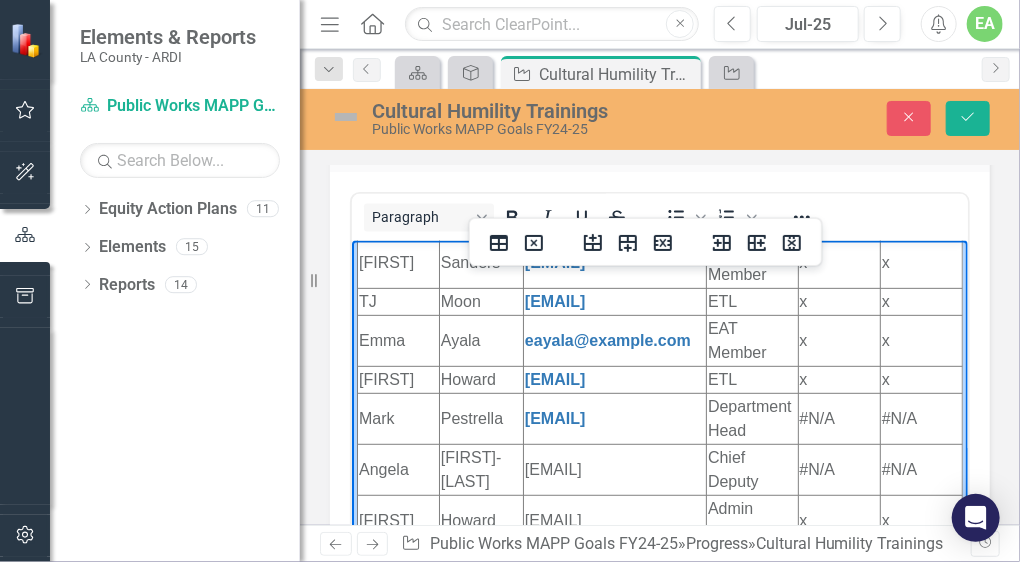 click on "#N/A" at bounding box center [838, 418] 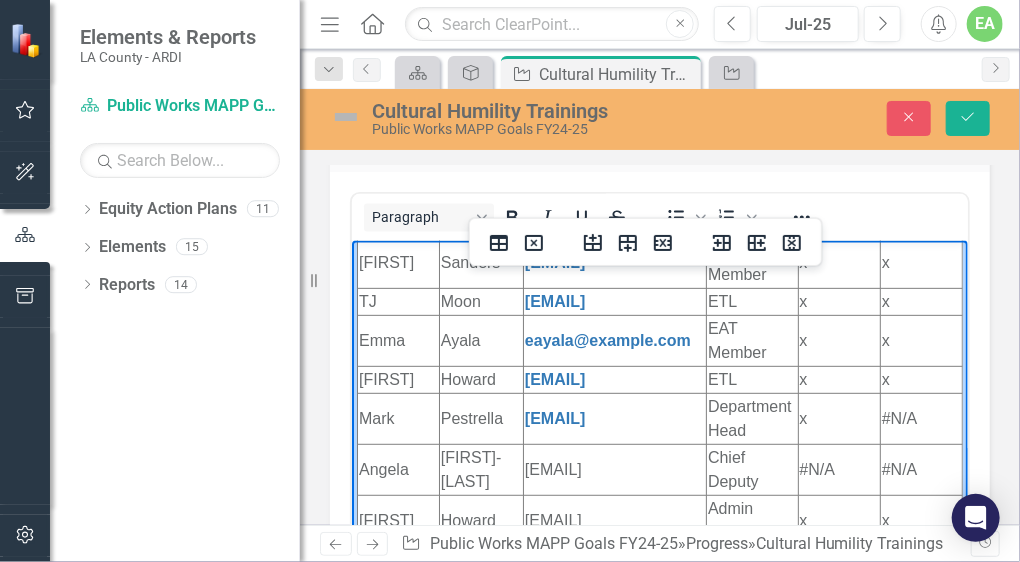 click on "#N/A" at bounding box center (920, 418) 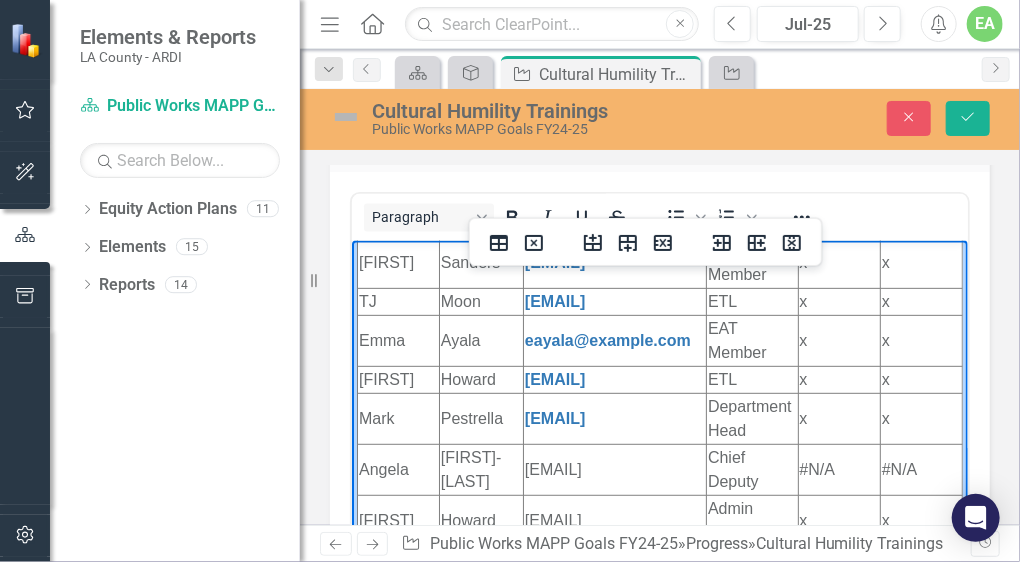 click on "#N/A" at bounding box center (838, 469) 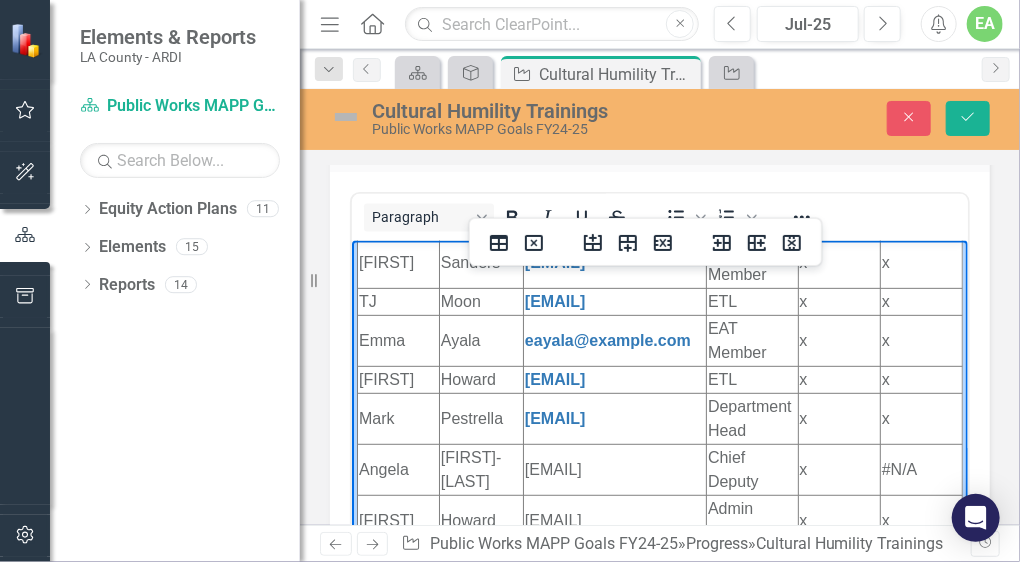 click on "#N/A" at bounding box center [920, 469] 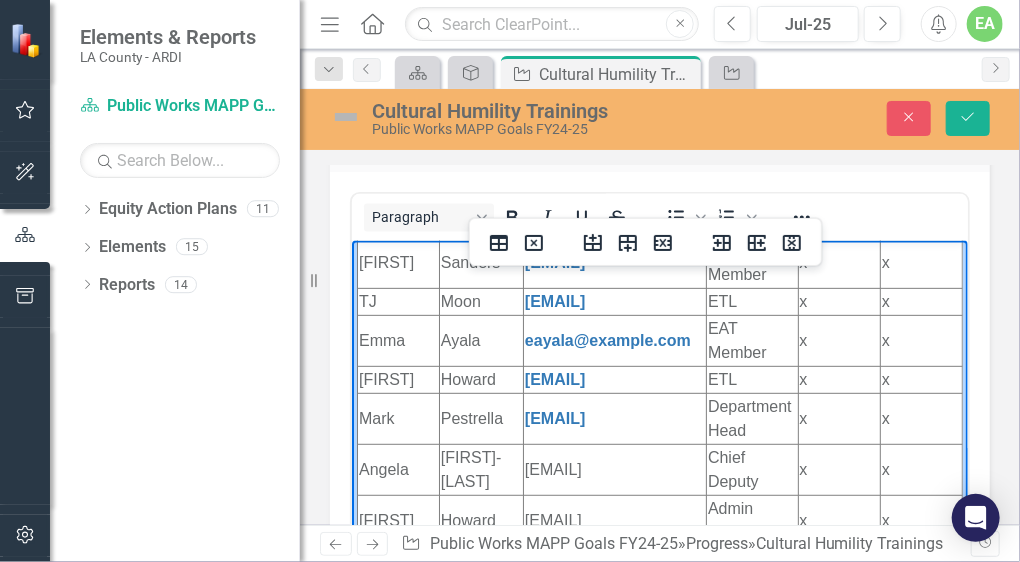 scroll, scrollTop: 391, scrollLeft: 0, axis: vertical 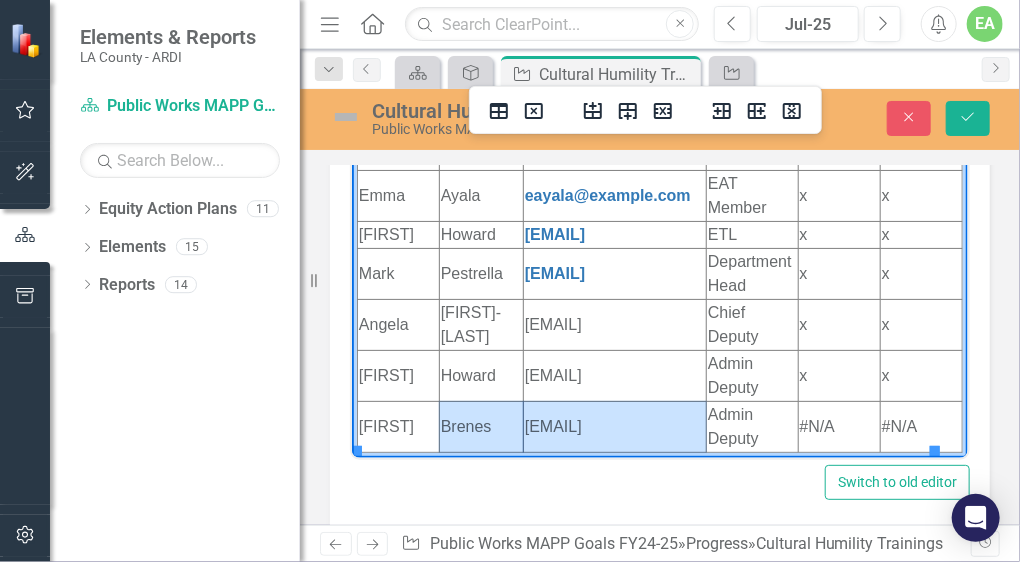 drag, startPoint x: 442, startPoint y: 408, endPoint x: 562, endPoint y: 406, distance: 120.01666 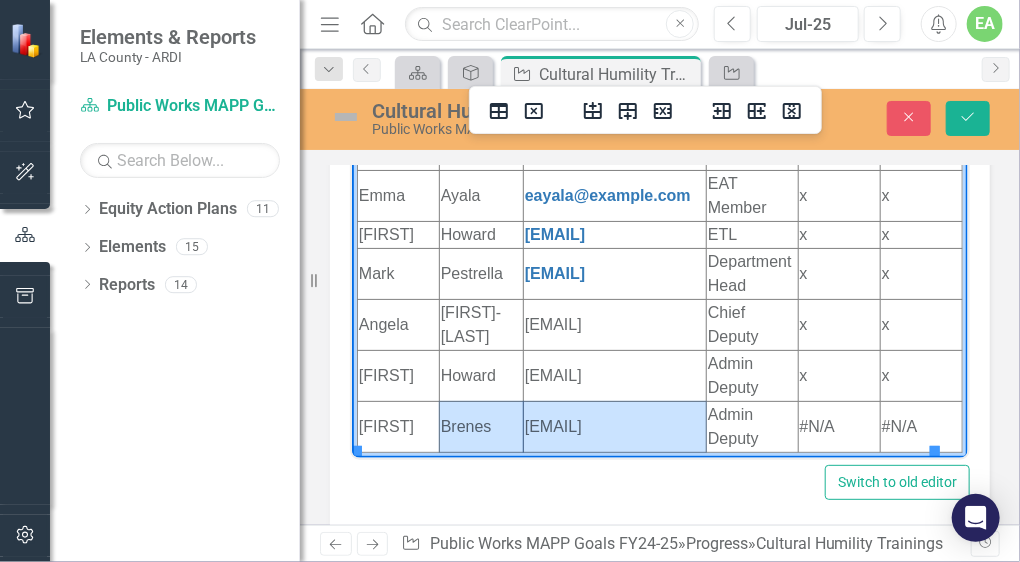 click on "[FIRST] [LAST] [EMAIL] Admin Deputy #N/A #N/A" at bounding box center (659, 426) 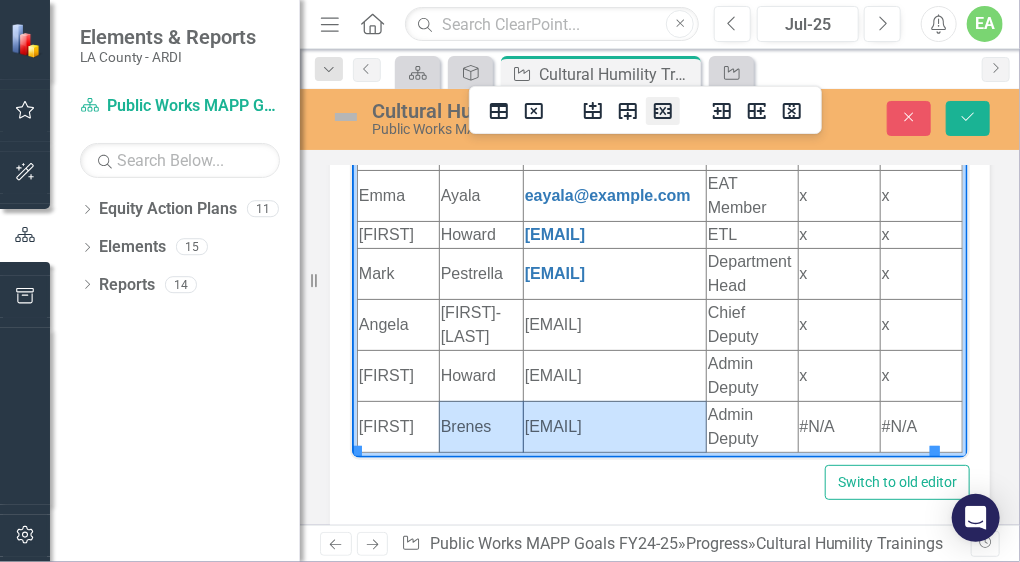 click 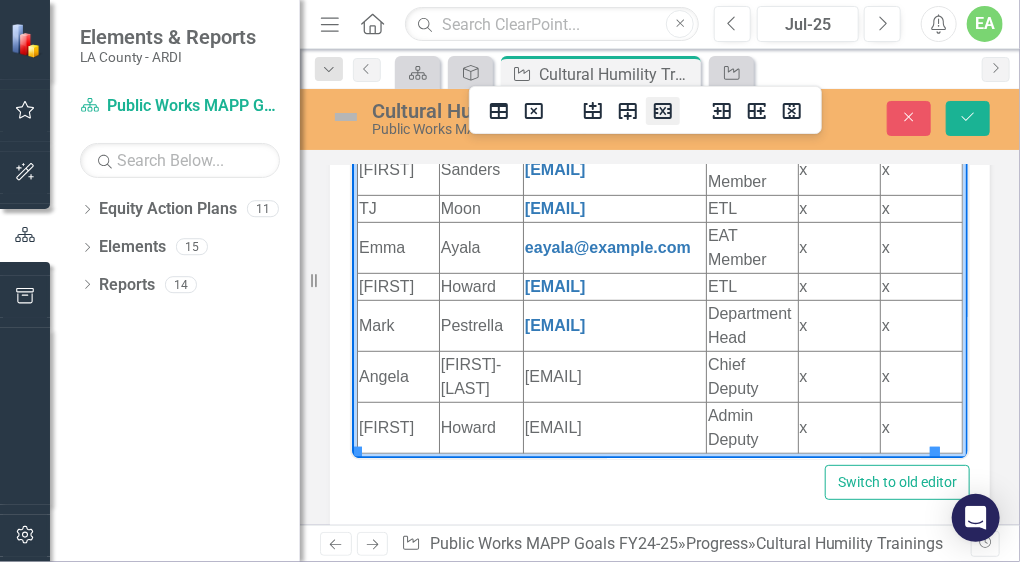 scroll, scrollTop: 340, scrollLeft: 0, axis: vertical 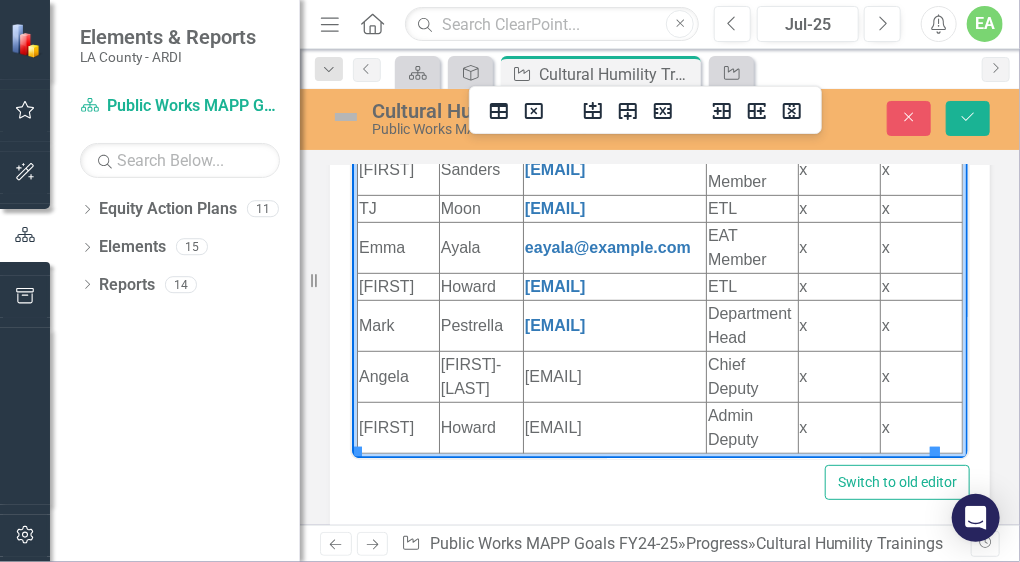 click on "[FIRST]" at bounding box center [398, 285] 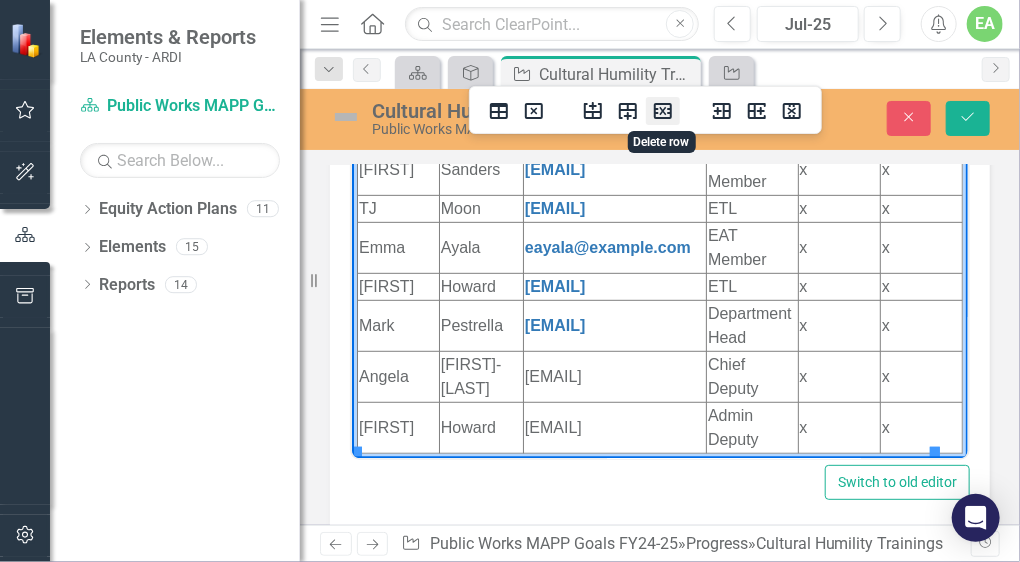 click 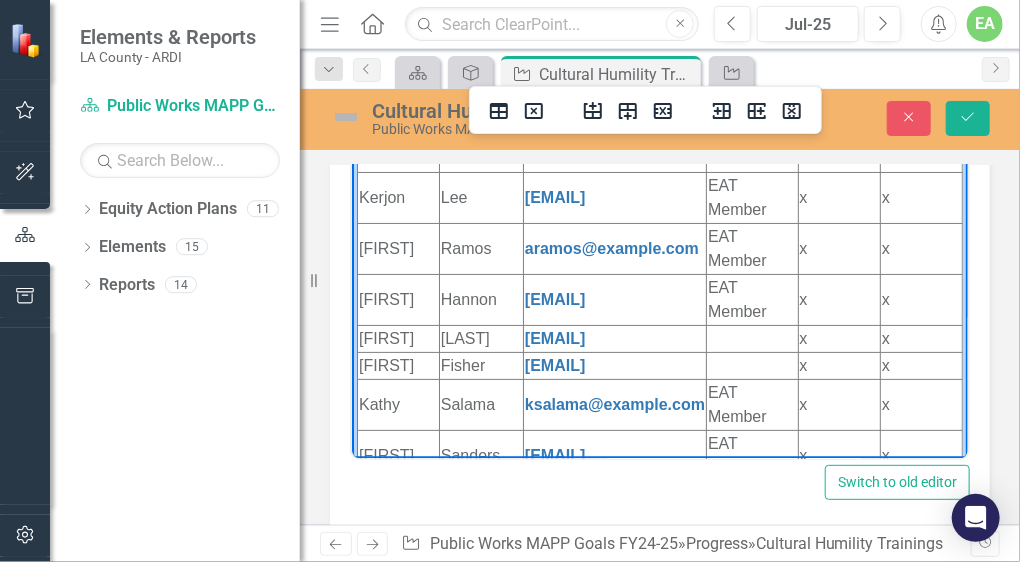 scroll, scrollTop: 0, scrollLeft: 0, axis: both 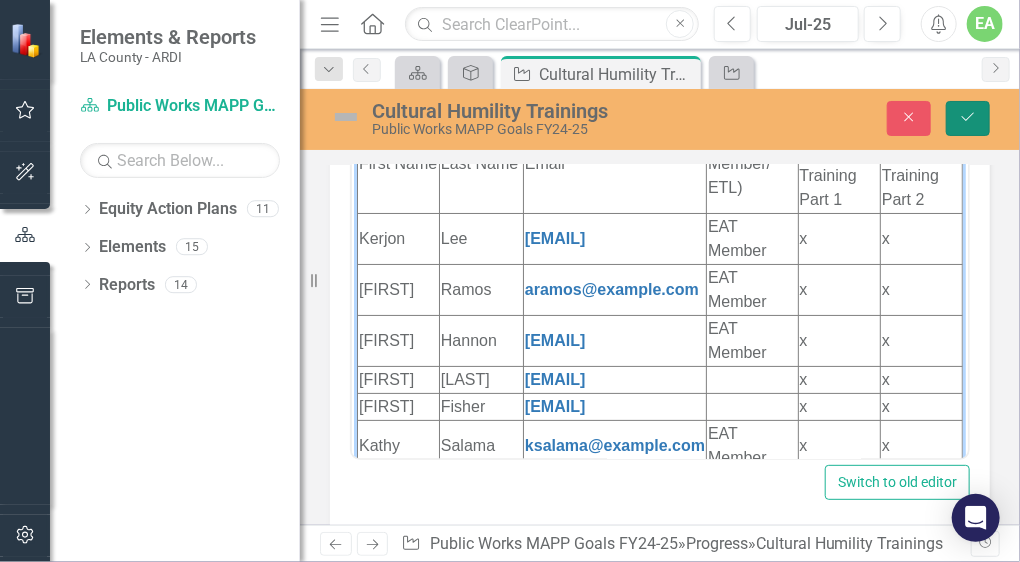click on "Save" 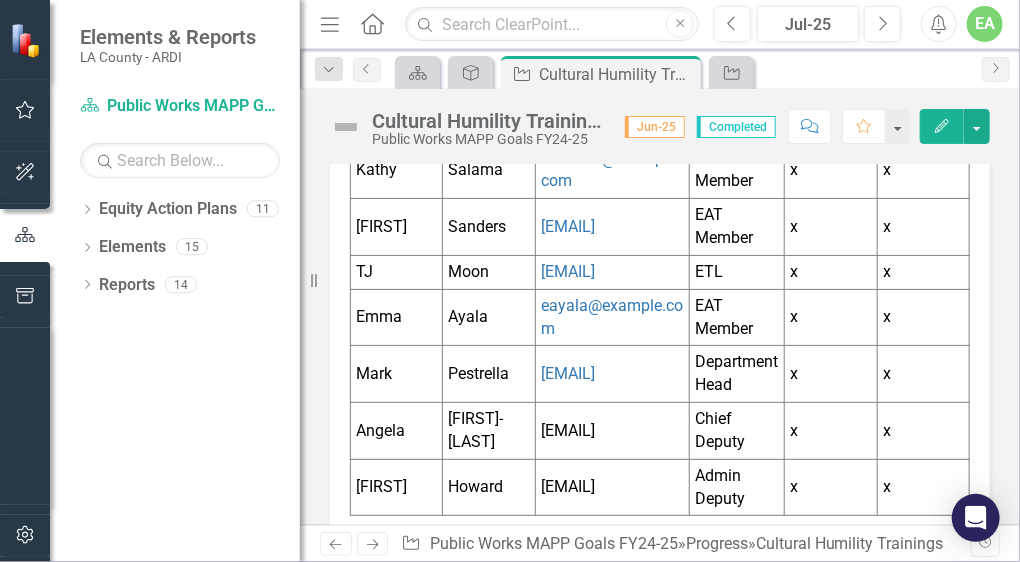 scroll, scrollTop: 1867, scrollLeft: 0, axis: vertical 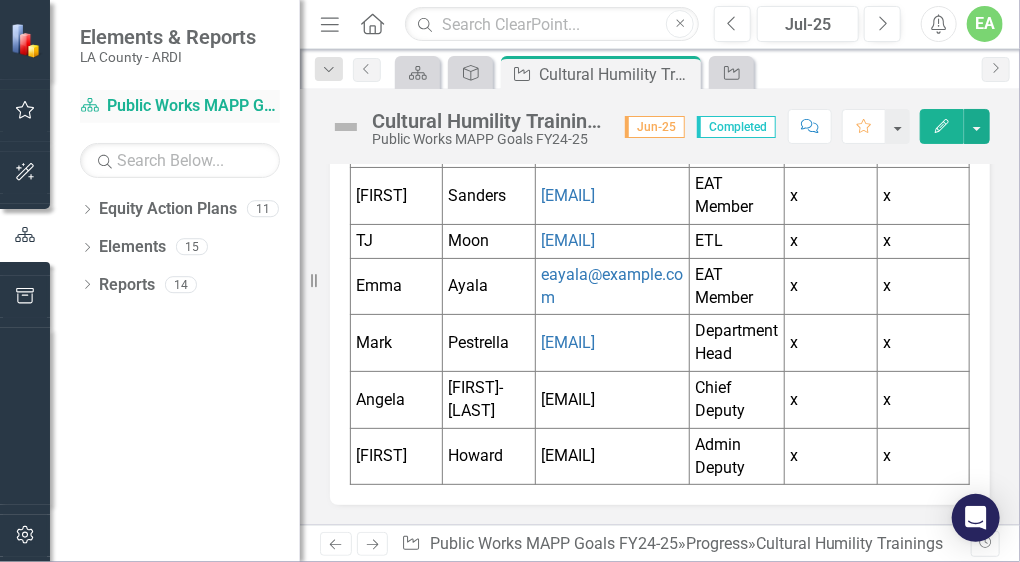 click on "Equity Action Plan Public Works MAPP Goals FY[YEAR]-[YEAR]" at bounding box center [180, 106] 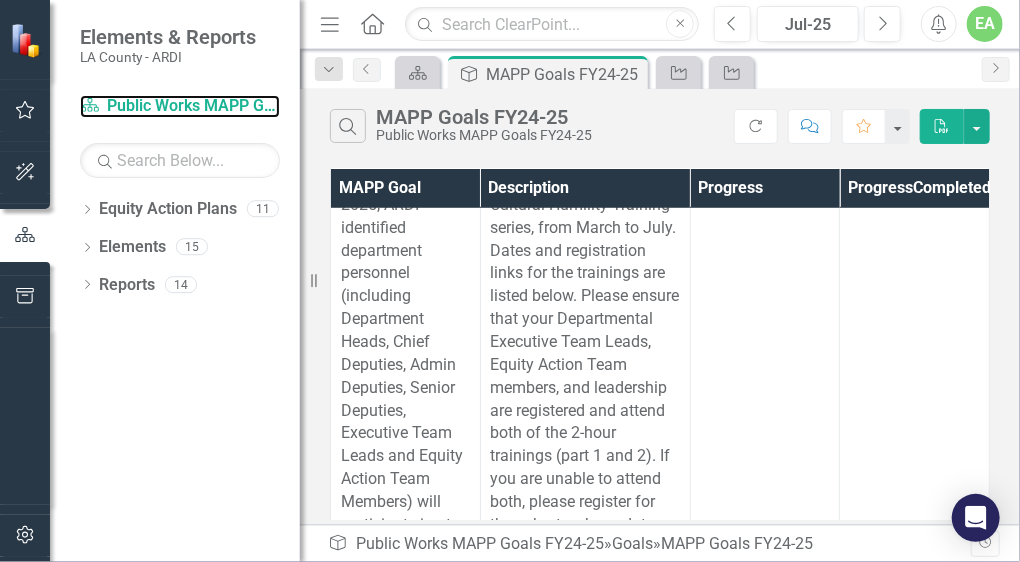 scroll, scrollTop: 3249, scrollLeft: 0, axis: vertical 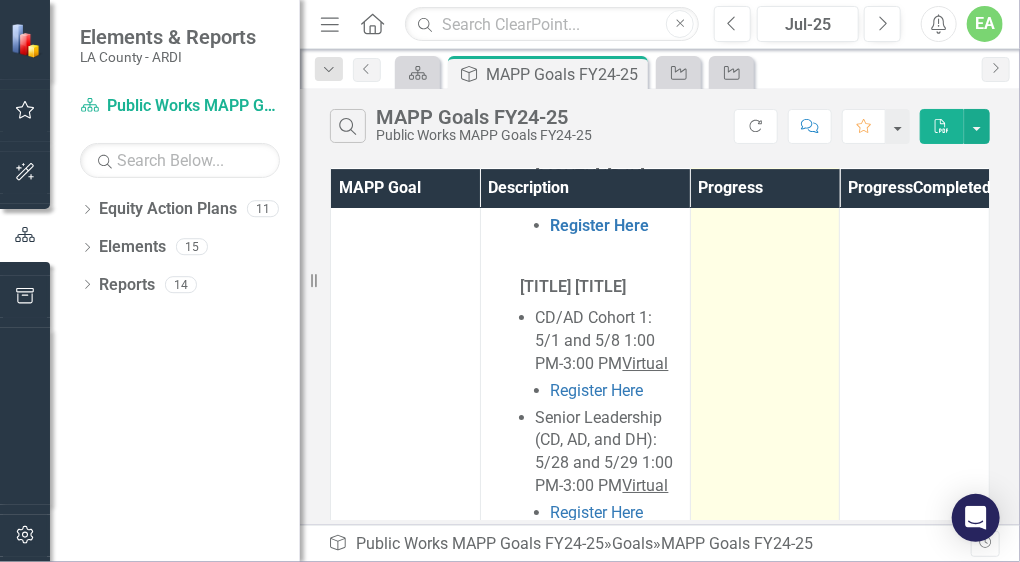 click on "BiasSync Trainings" at bounding box center (765, 125) 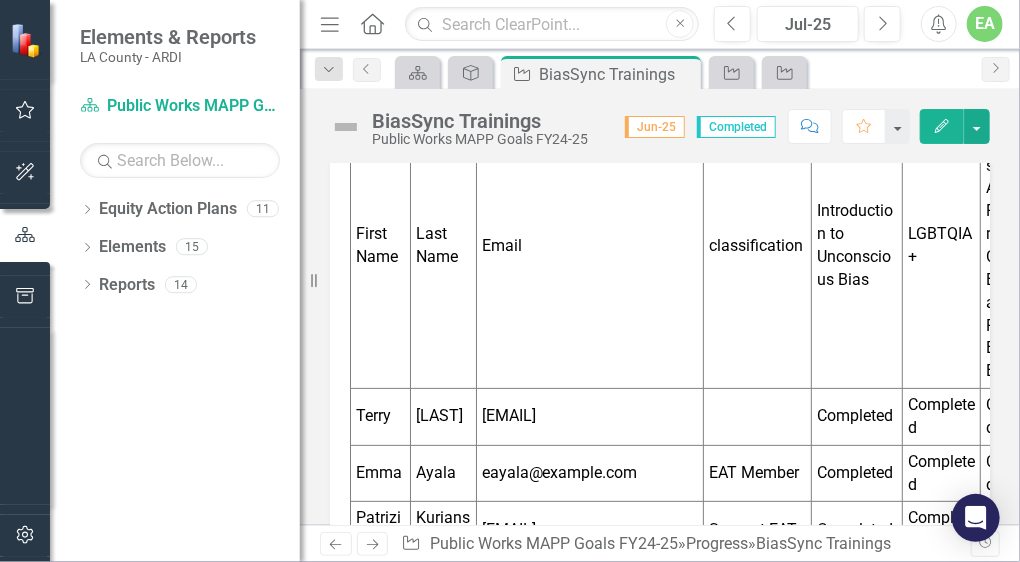 scroll, scrollTop: 757, scrollLeft: 0, axis: vertical 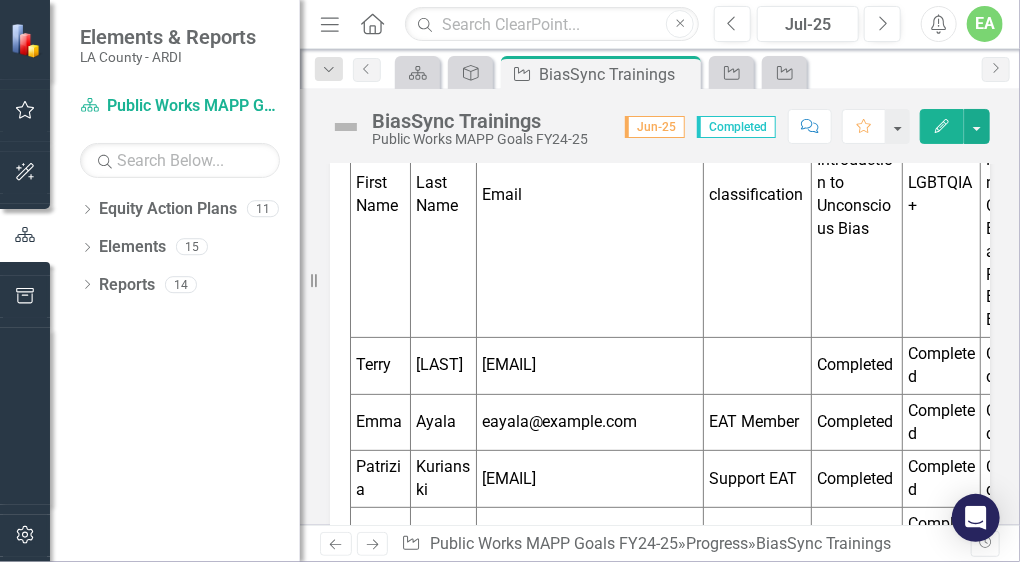 click on "[EMAIL]" at bounding box center (589, 366) 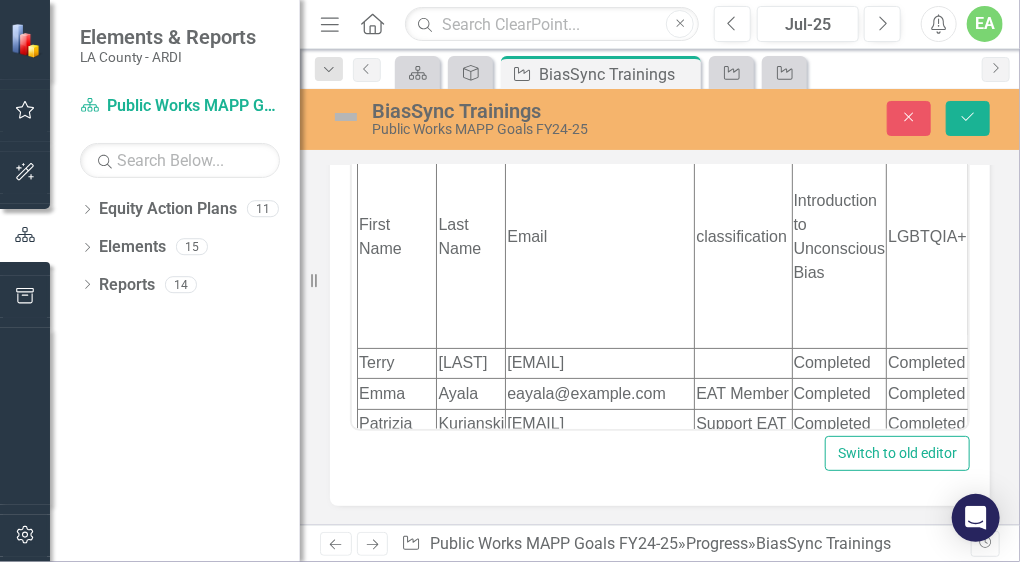 scroll, scrollTop: 0, scrollLeft: 0, axis: both 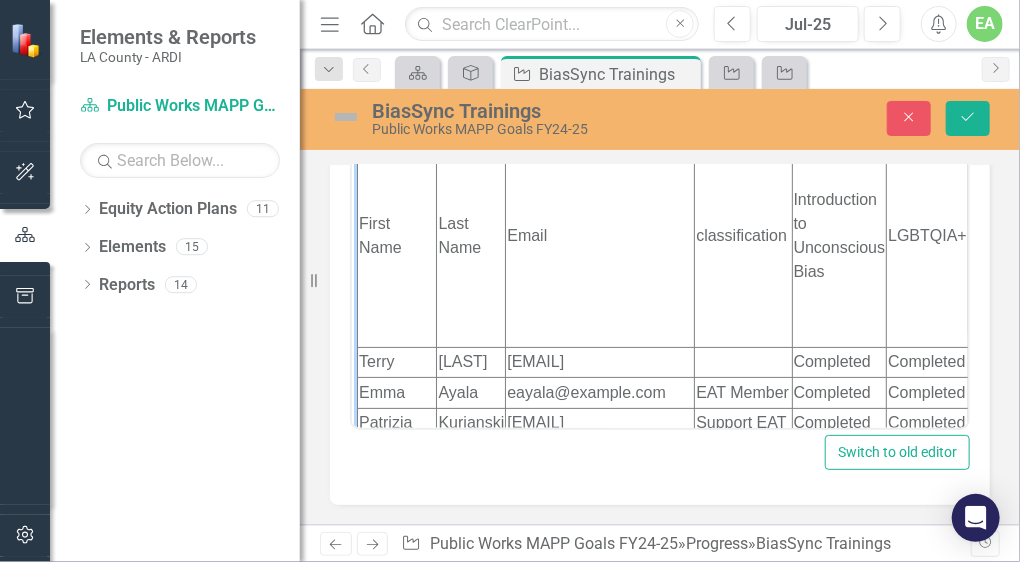 click at bounding box center (742, 362) 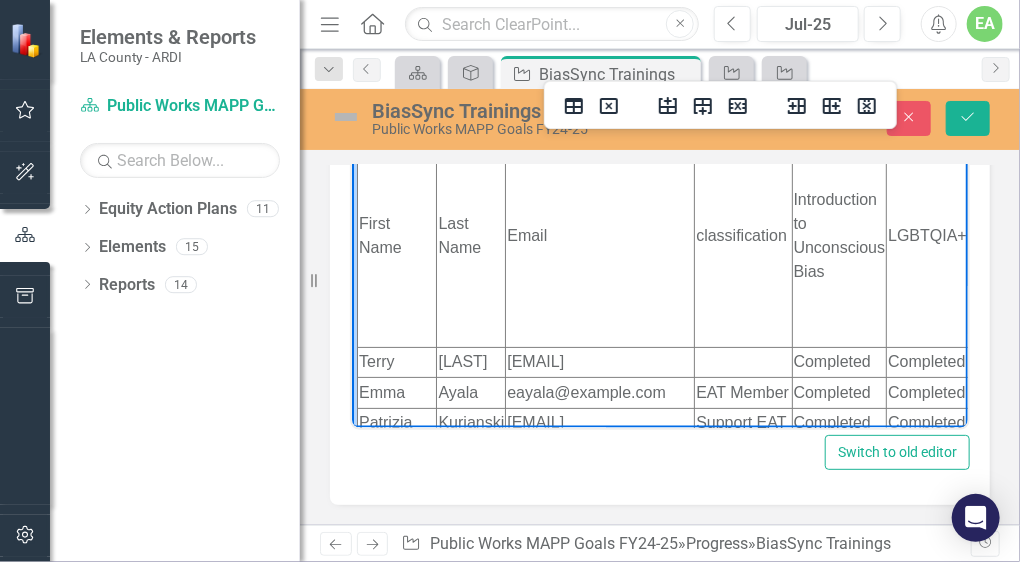 type 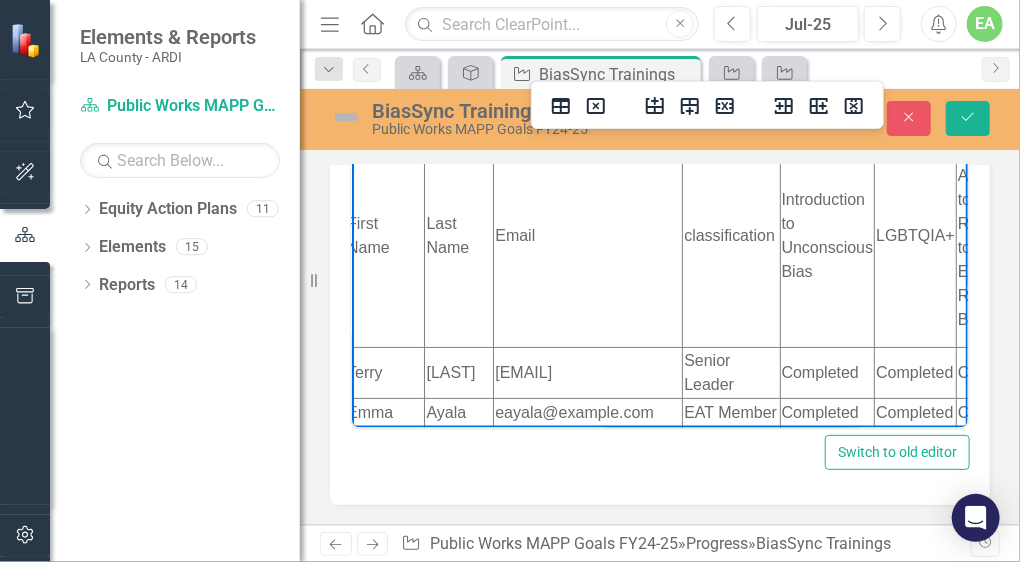 scroll, scrollTop: 0, scrollLeft: 0, axis: both 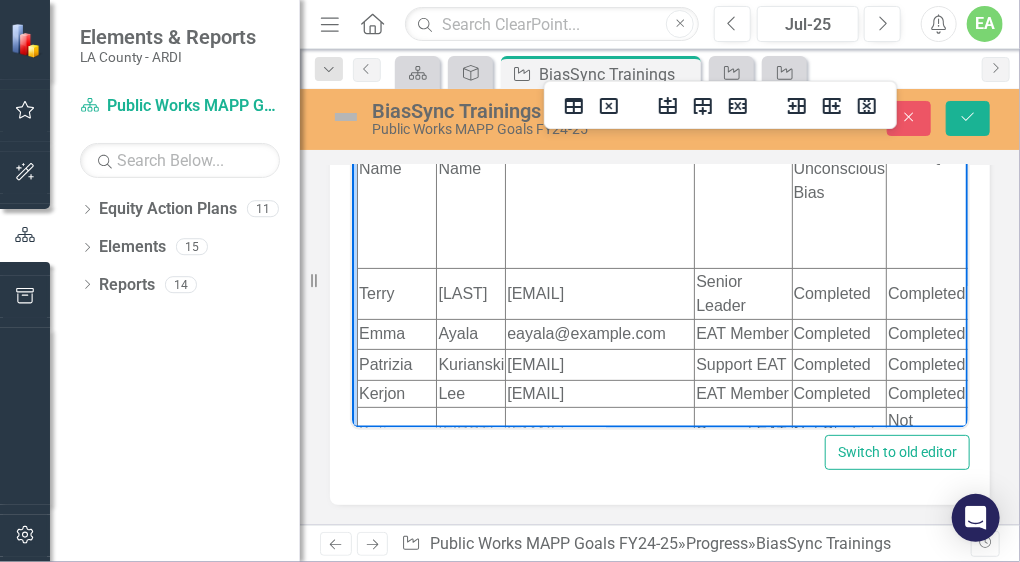 click on "[EMAIL]" at bounding box center (599, 365) 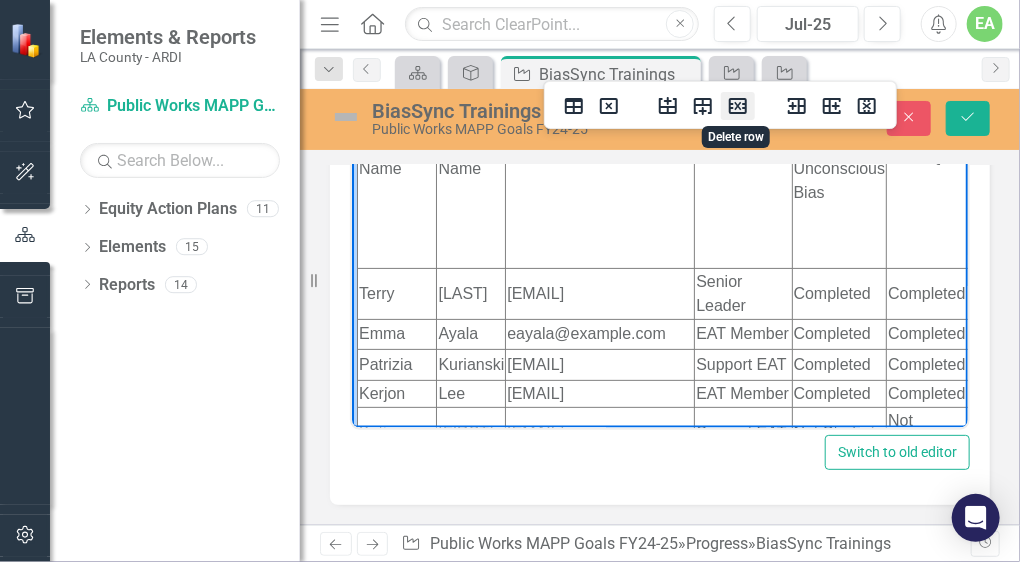 click 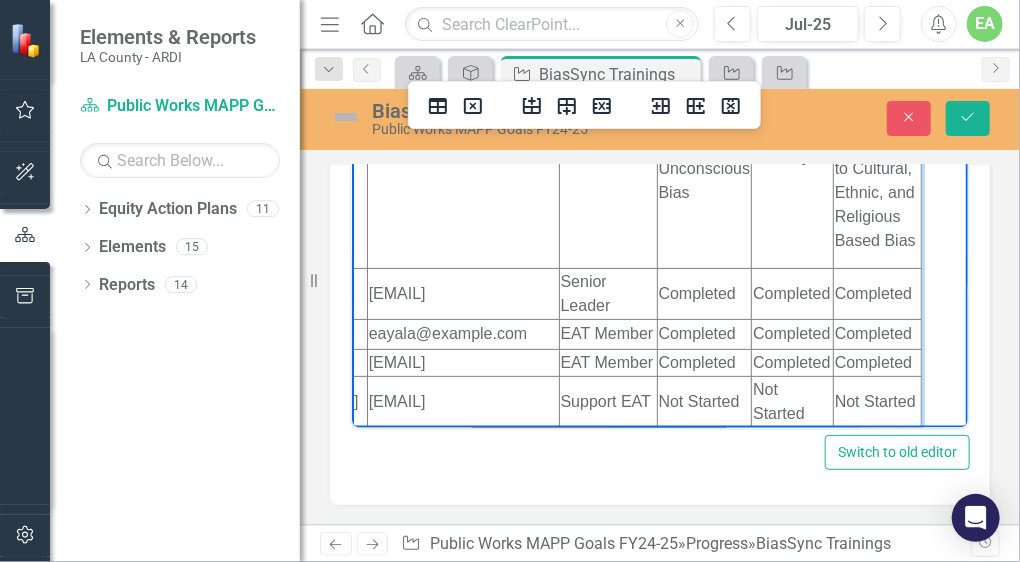 scroll, scrollTop: 79, scrollLeft: 134, axis: both 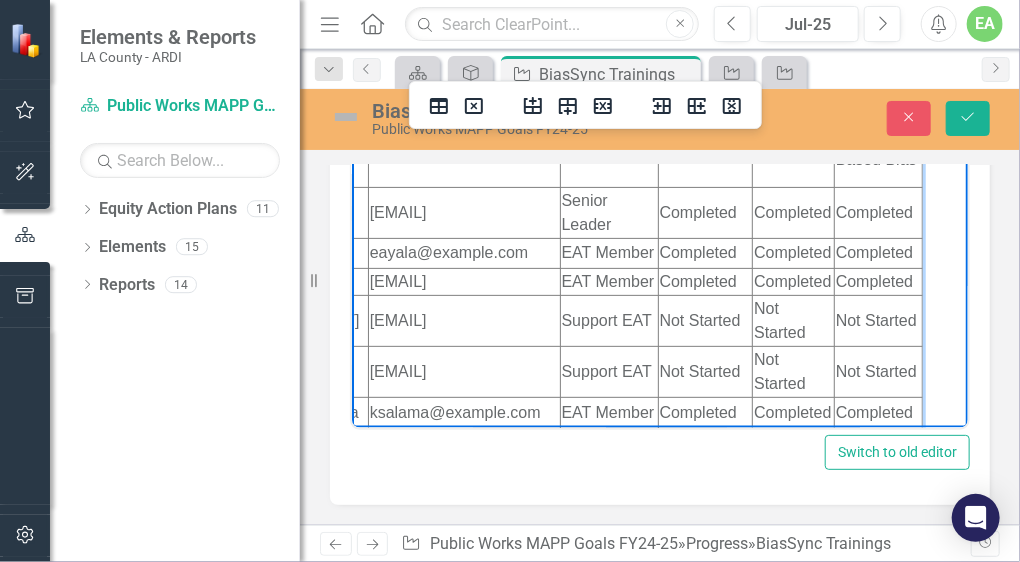 click on "[EMAIL]" at bounding box center [463, 321] 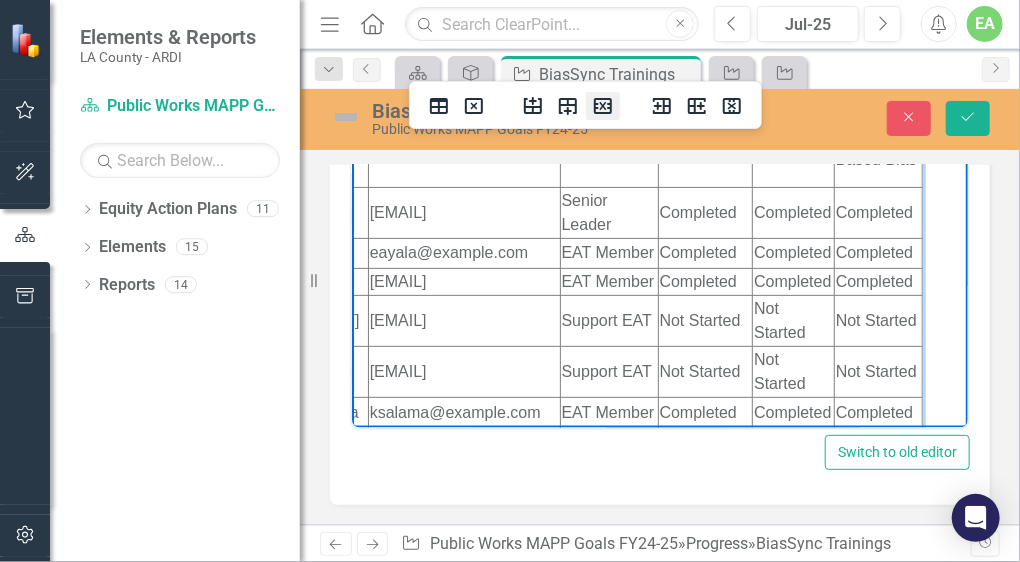 click 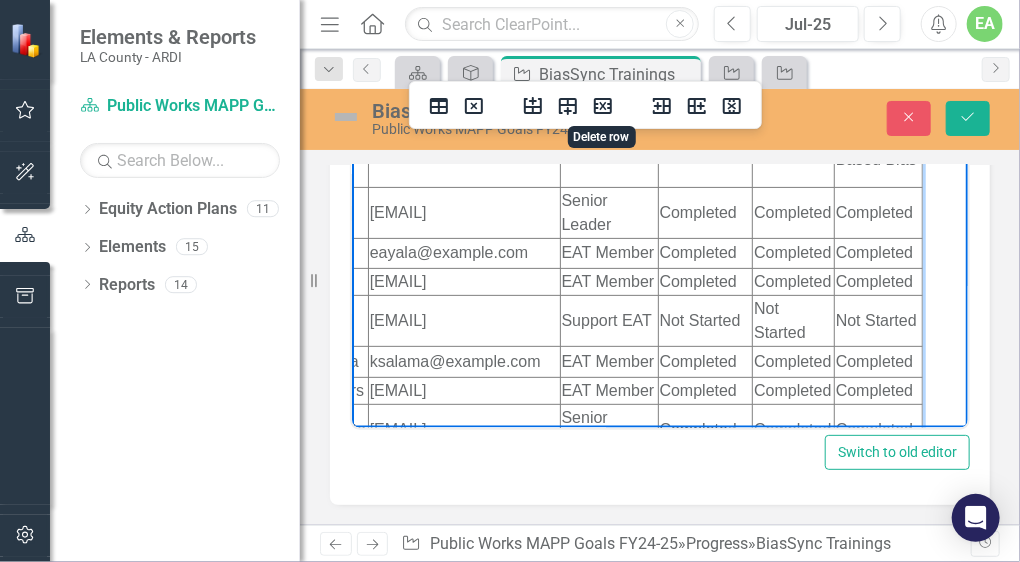 click 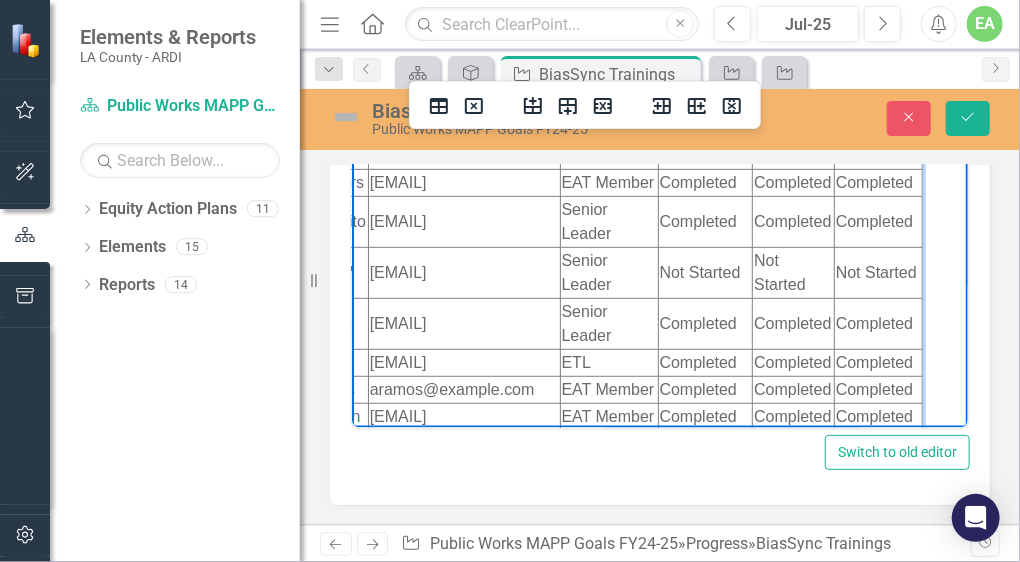 scroll, scrollTop: 320, scrollLeft: 134, axis: both 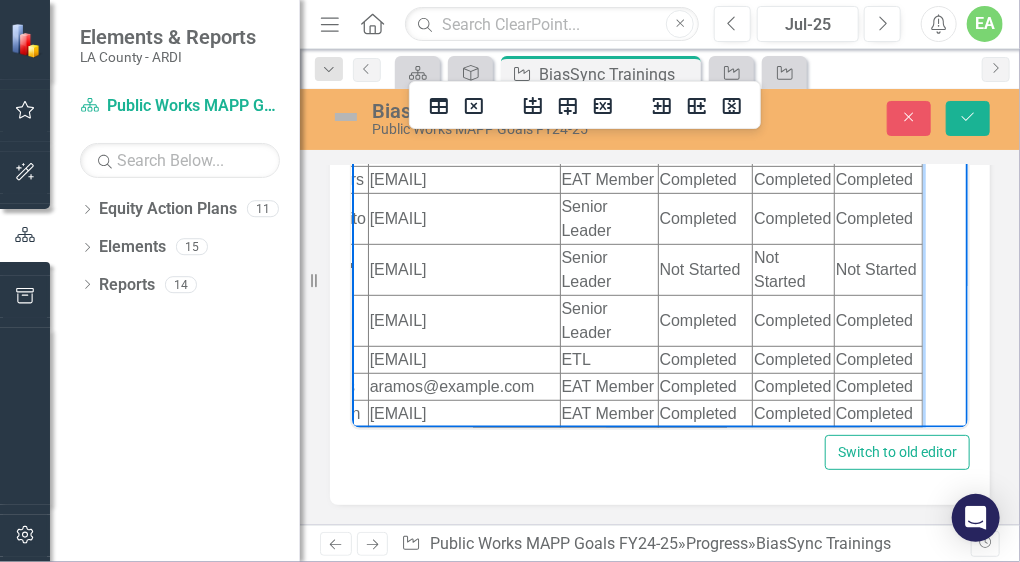 click on "[EMAIL]" at bounding box center (463, 269) 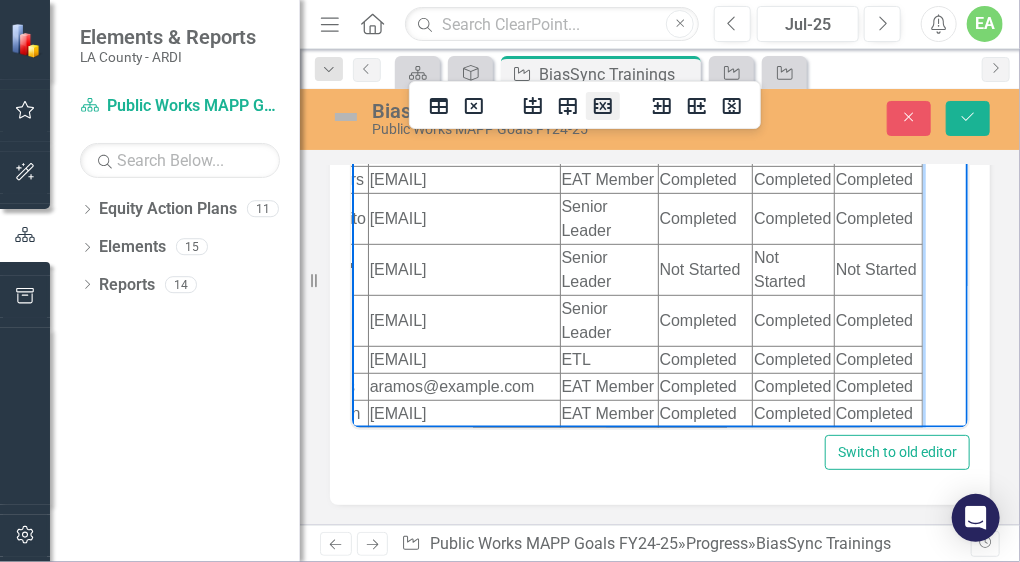 click 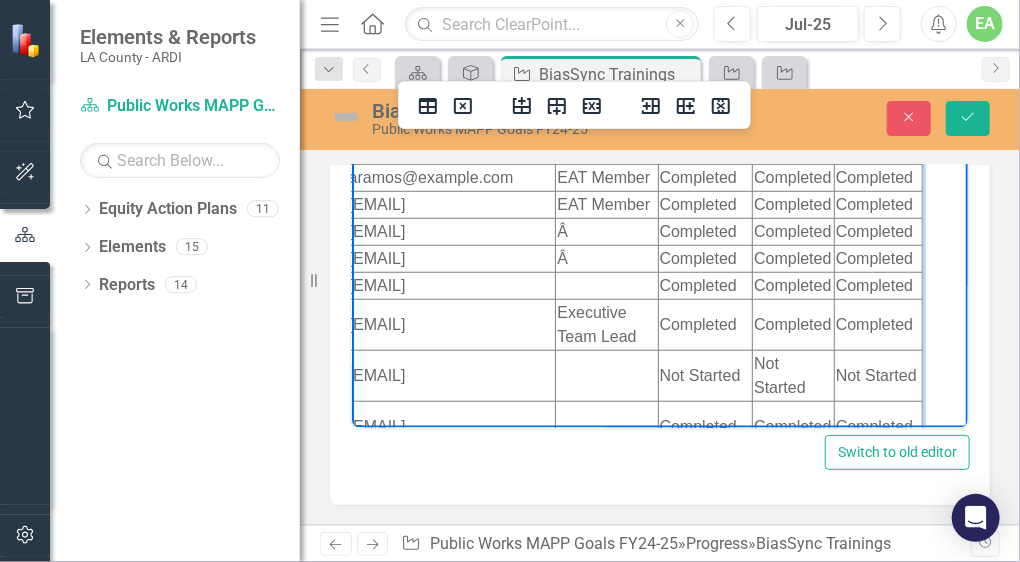 scroll, scrollTop: 479, scrollLeft: 134, axis: both 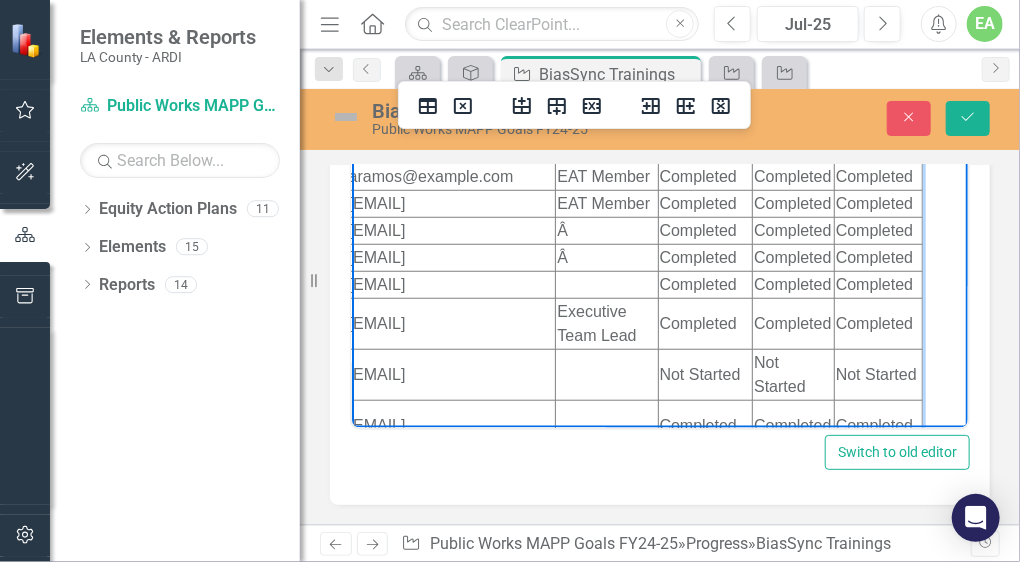 click on "Â" at bounding box center [606, 230] 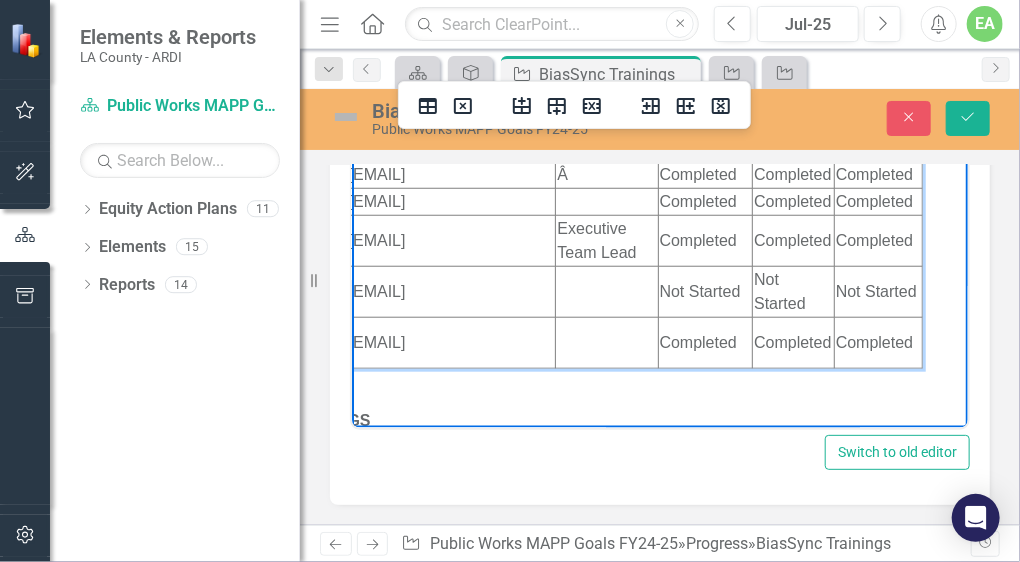 scroll, scrollTop: 600, scrollLeft: 134, axis: both 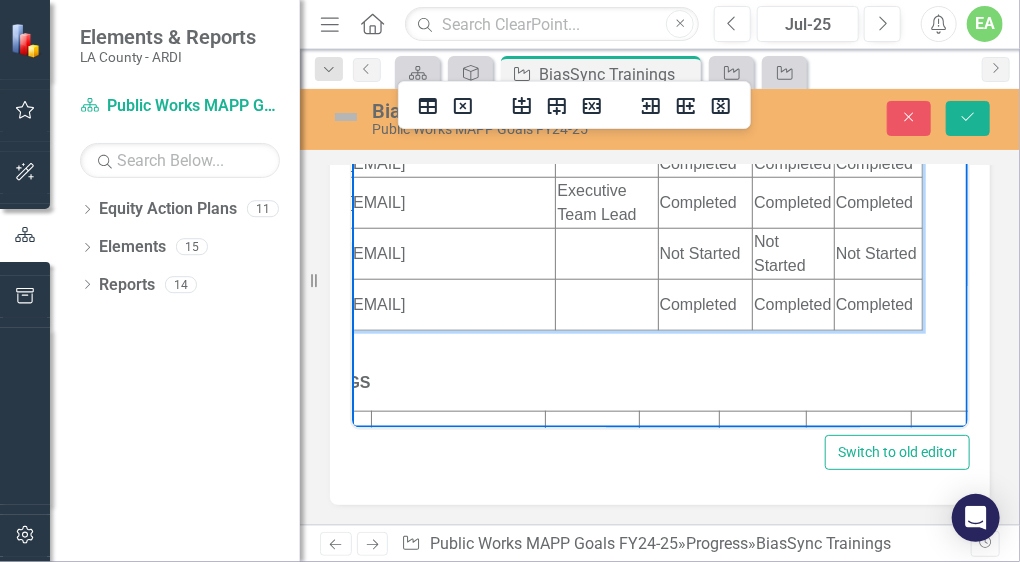click on "Â" at bounding box center (606, 136) 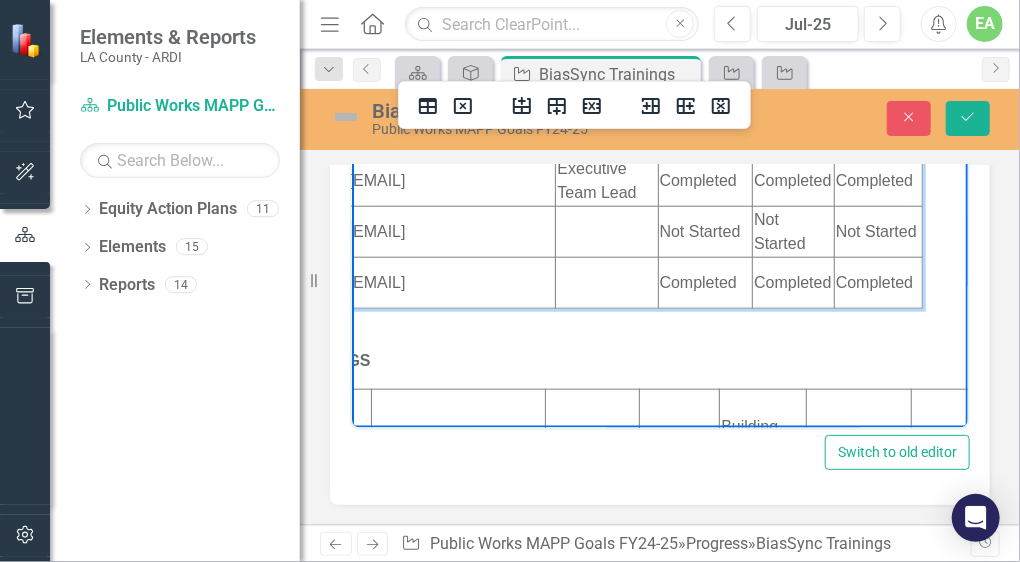 scroll, scrollTop: 639, scrollLeft: 134, axis: both 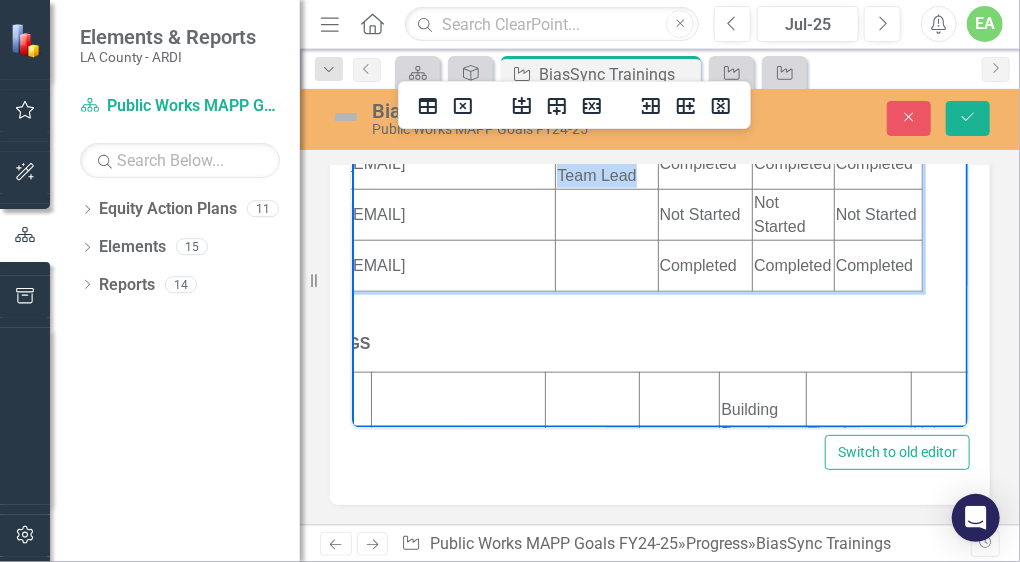 drag, startPoint x: 650, startPoint y: 357, endPoint x: 573, endPoint y: 331, distance: 81.27115 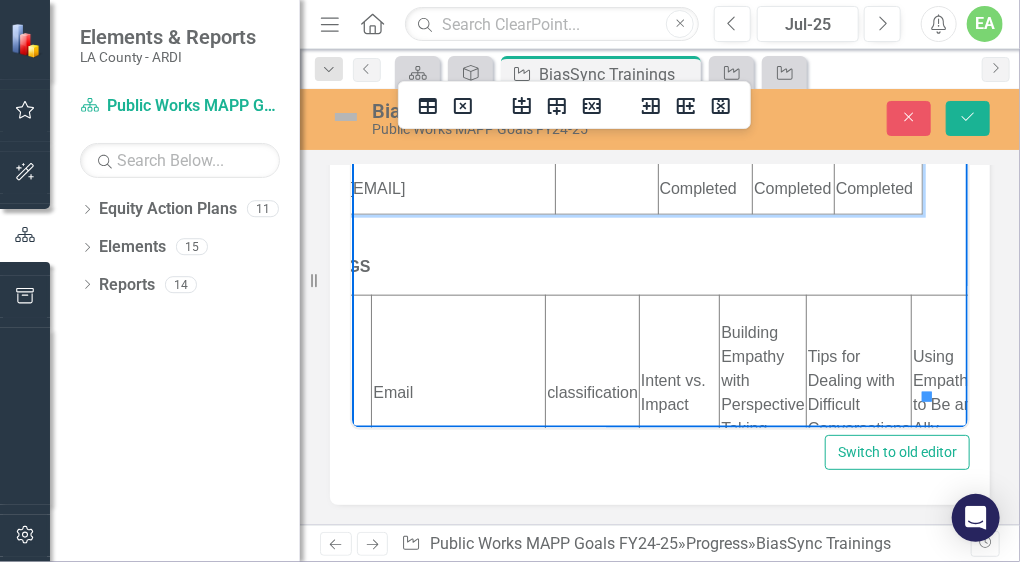 scroll, scrollTop: 720, scrollLeft: 134, axis: both 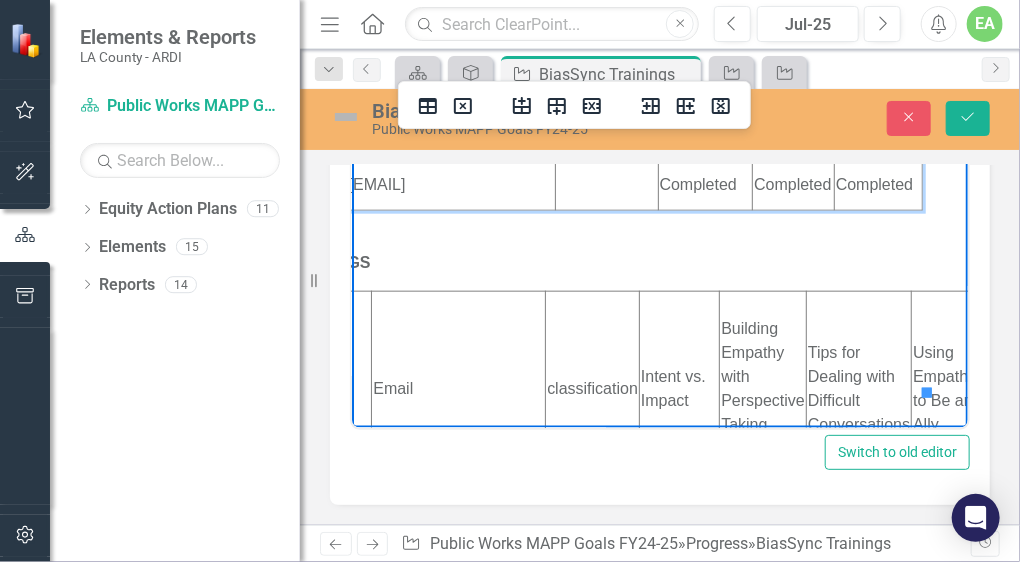 click on "[EMAIL]" at bounding box center (450, 133) 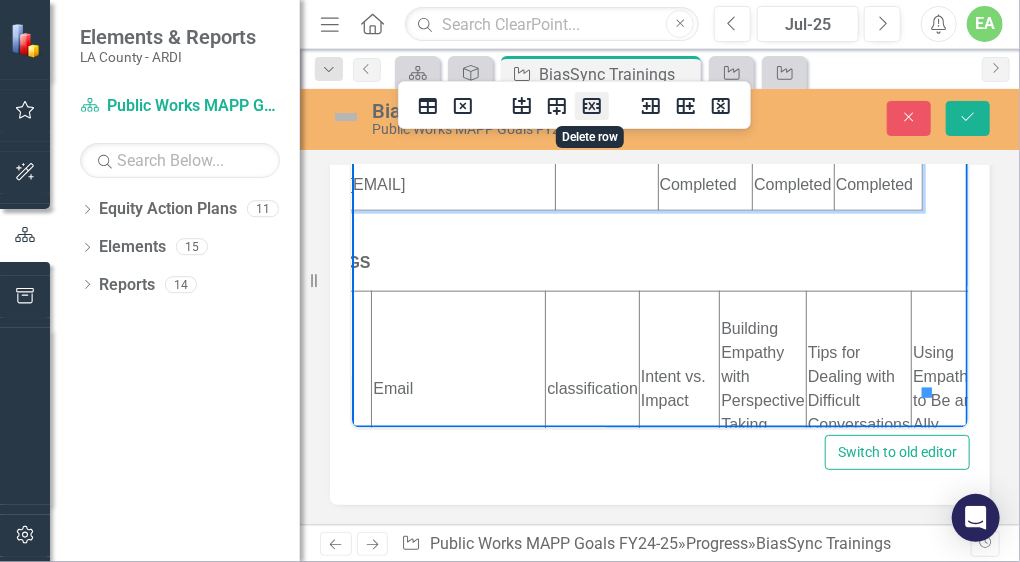 click 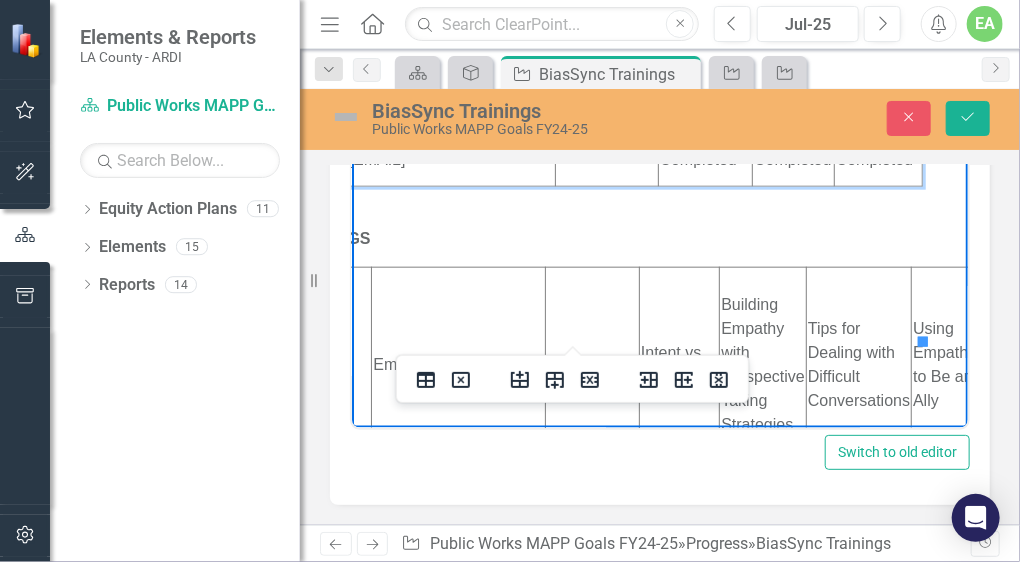 click at bounding box center (606, 159) 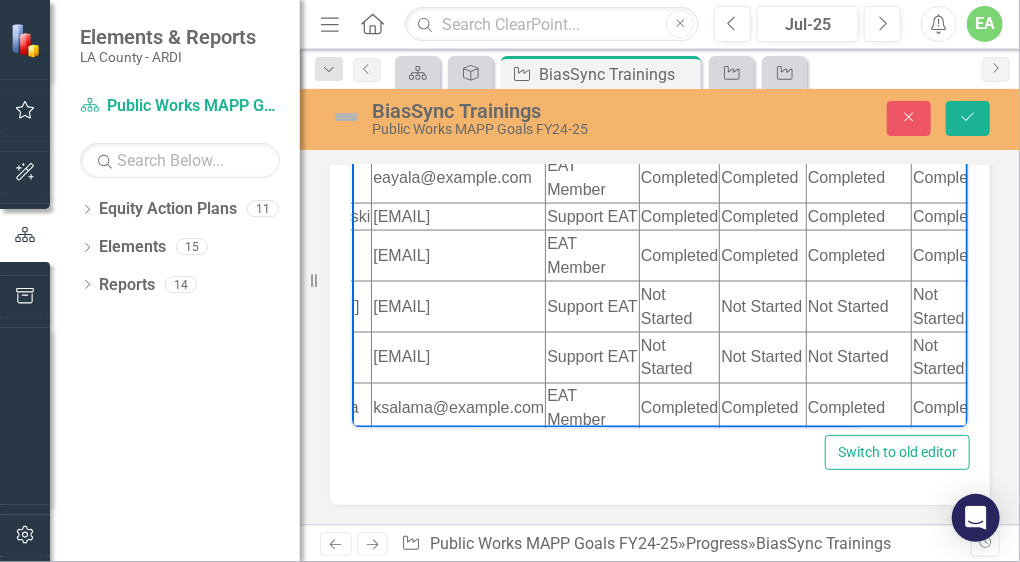 scroll, scrollTop: 1060, scrollLeft: 134, axis: both 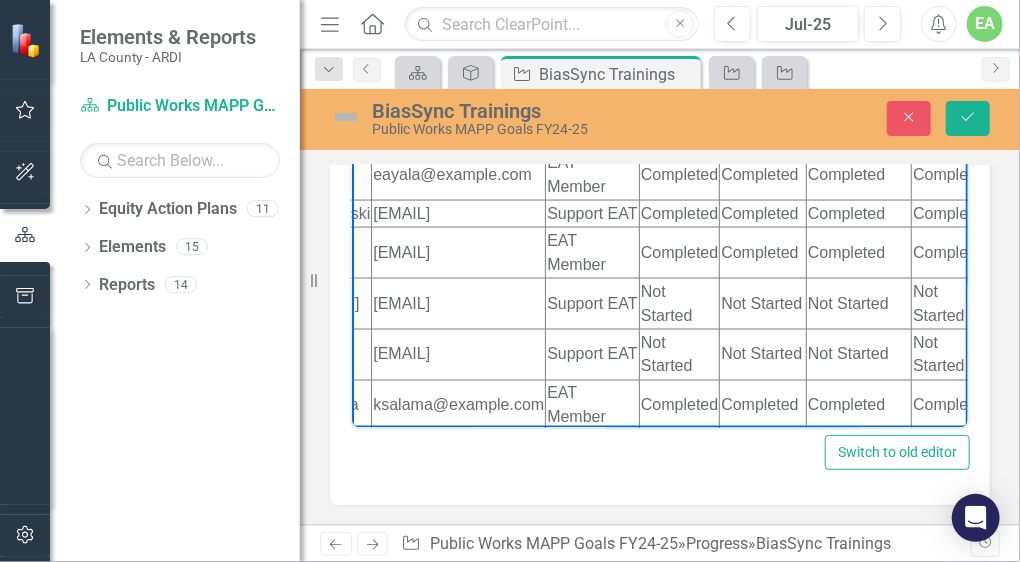 click at bounding box center (592, 135) 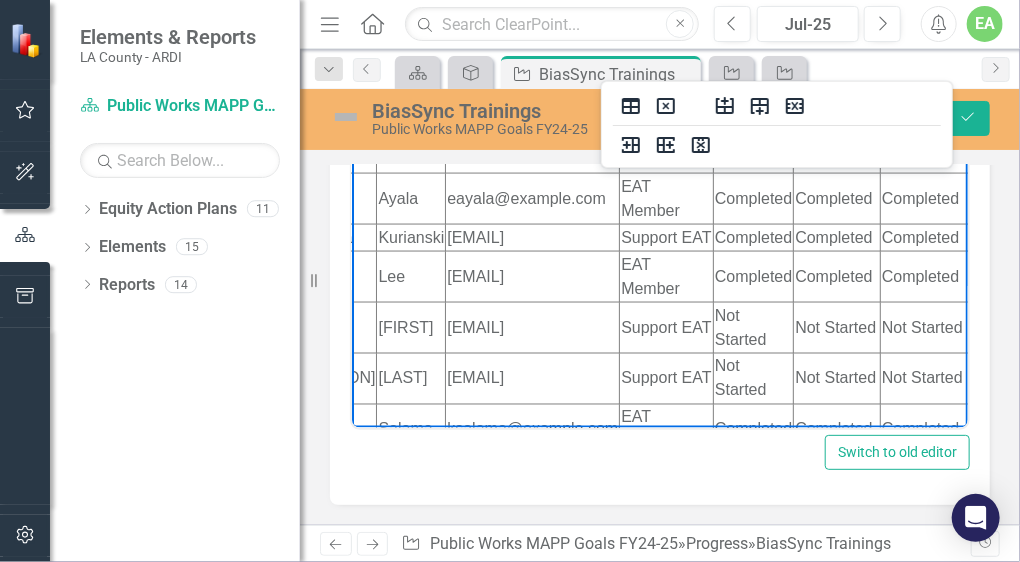 scroll, scrollTop: 1060, scrollLeft: 0, axis: vertical 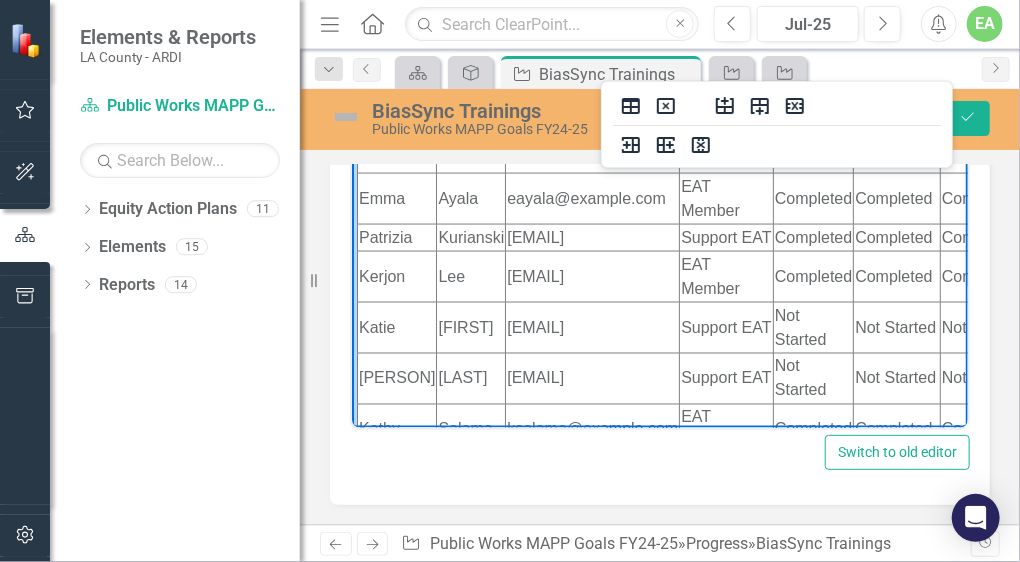 drag, startPoint x: 494, startPoint y: 419, endPoint x: 812, endPoint y: 512, distance: 331.3201 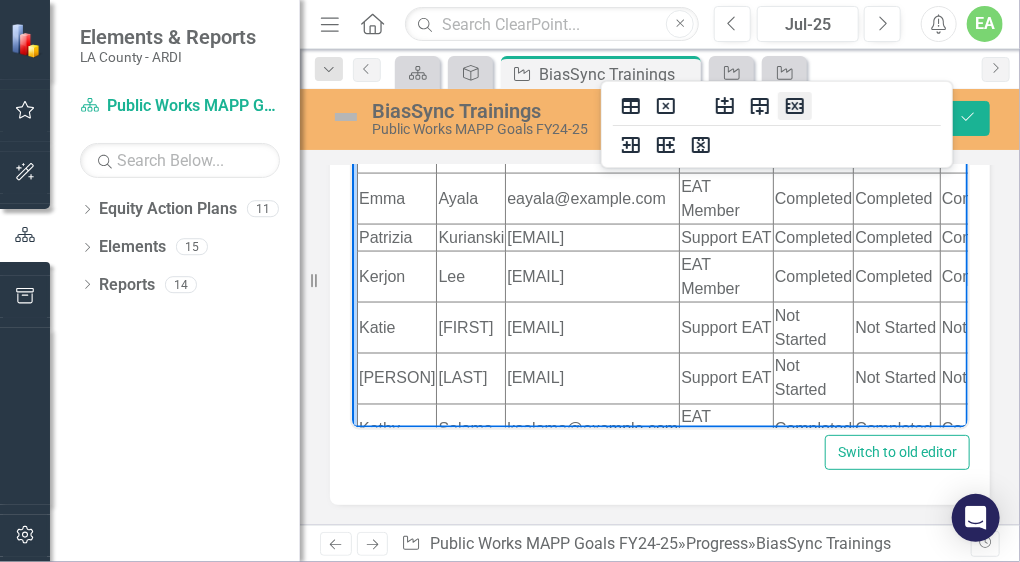 click 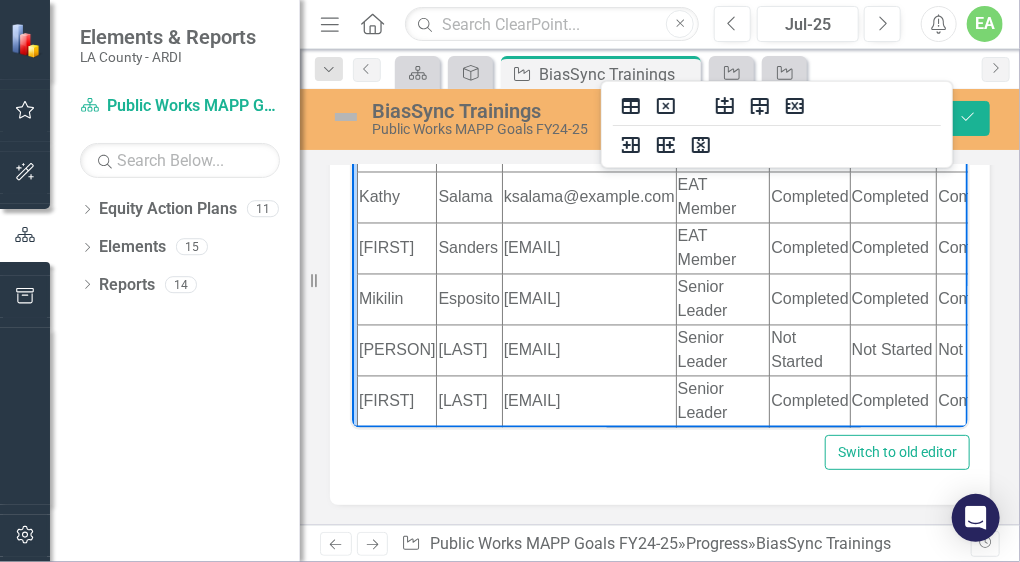 scroll, scrollTop: 1268, scrollLeft: 0, axis: vertical 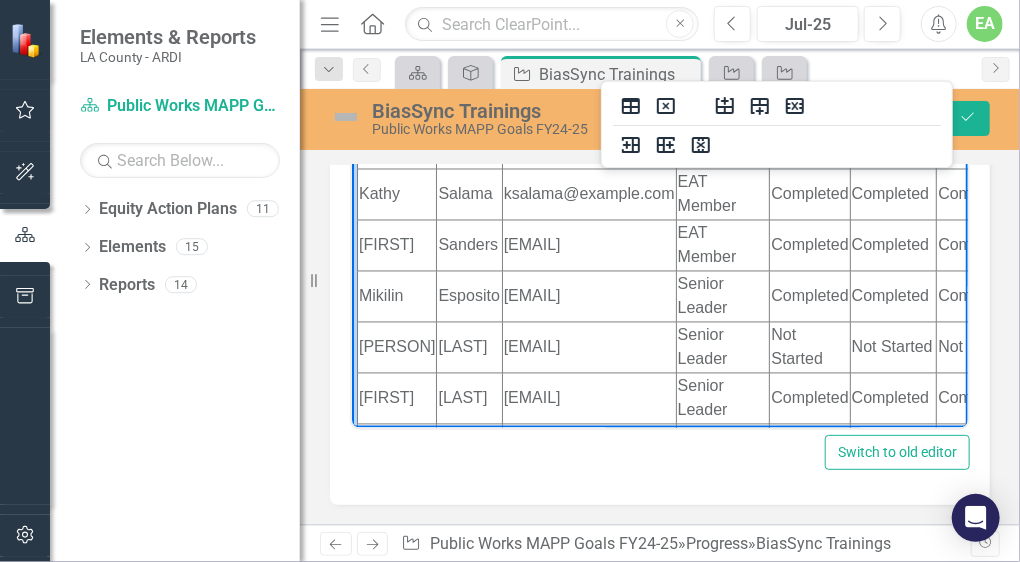 click on "[EMAIL]" at bounding box center (588, 92) 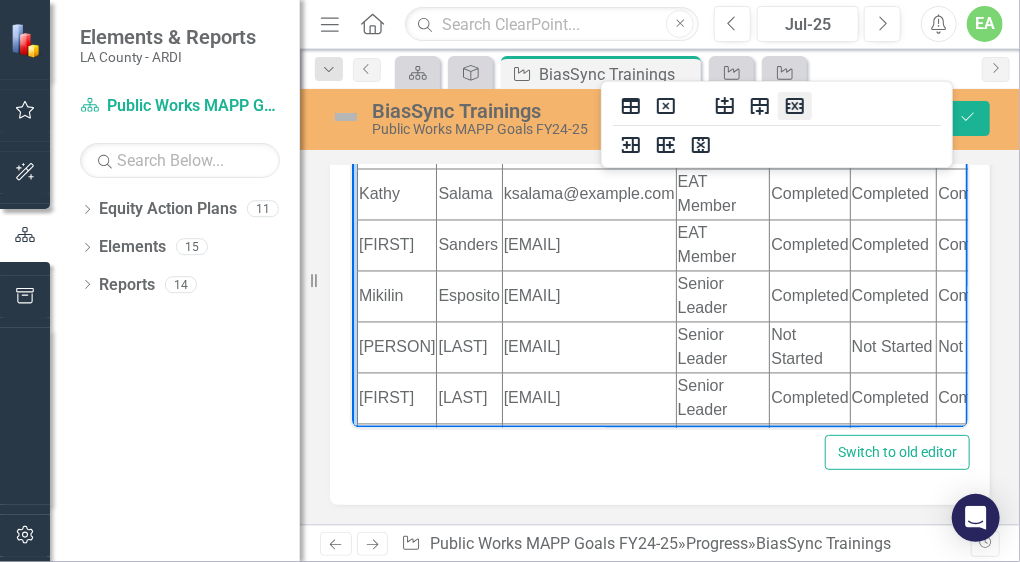 click 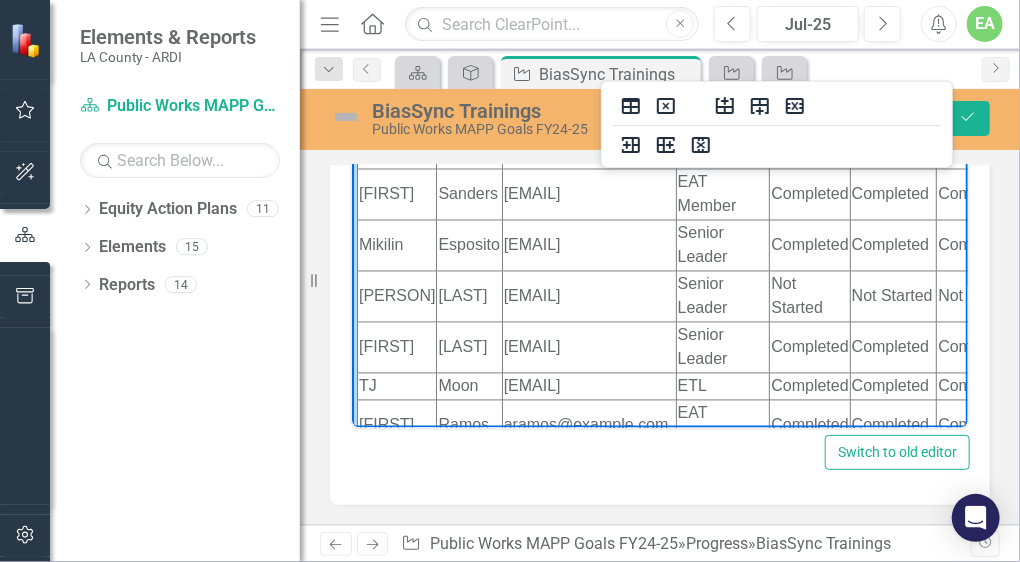 click on "[EMAIL]" at bounding box center (588, 92) 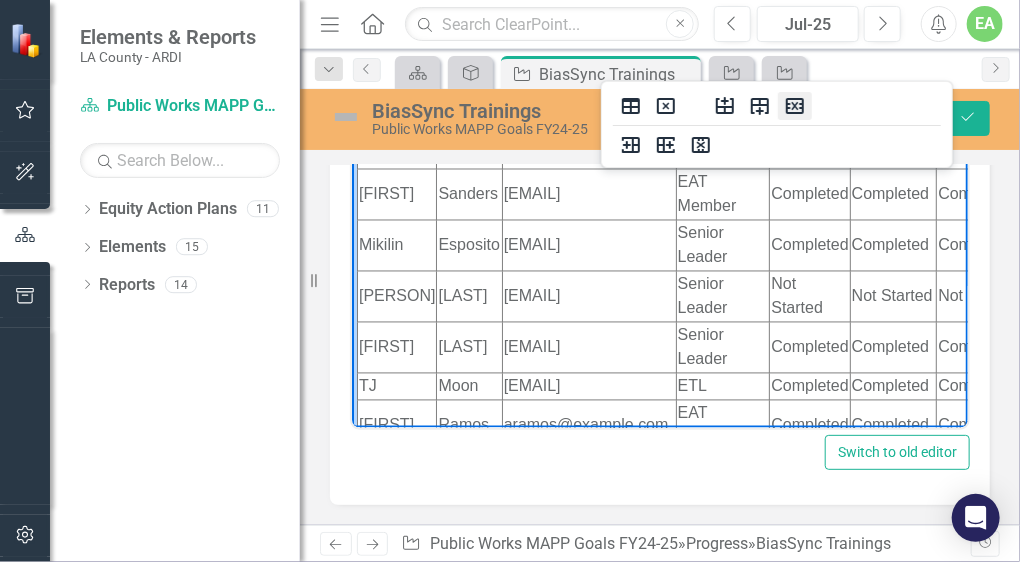 click 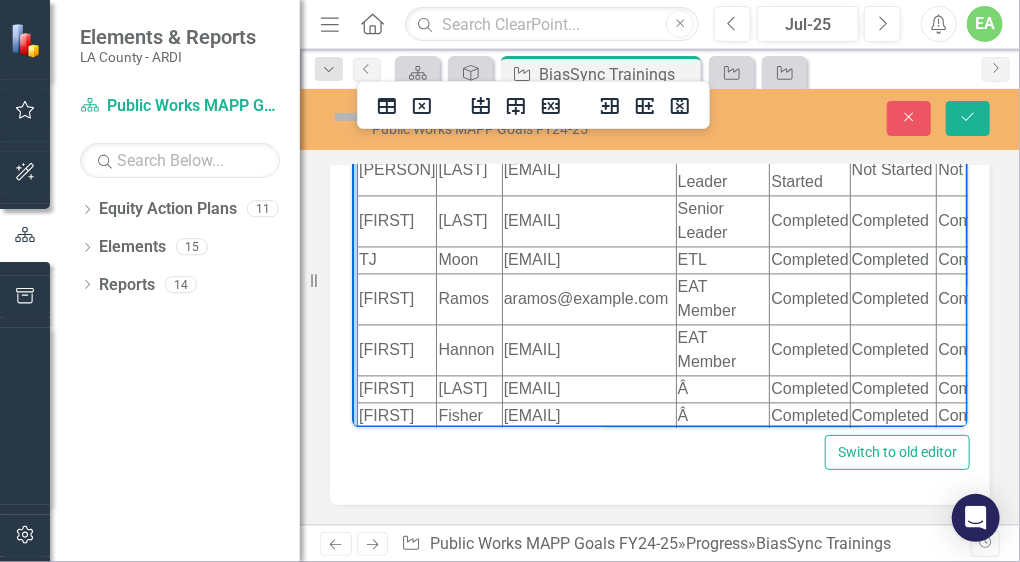 scroll, scrollTop: 1354, scrollLeft: 0, axis: vertical 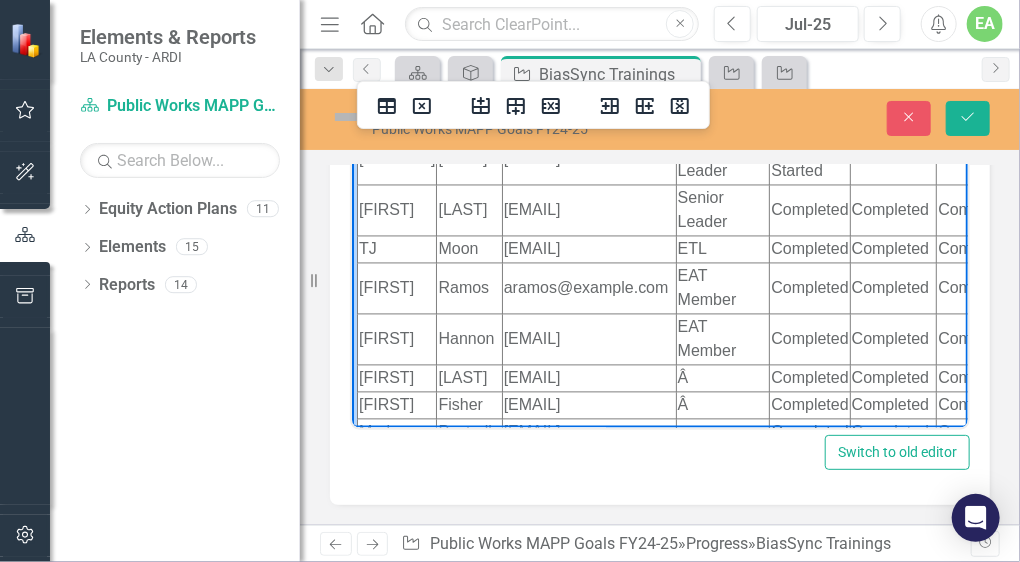 click on "[EMAIL]" at bounding box center [588, 159] 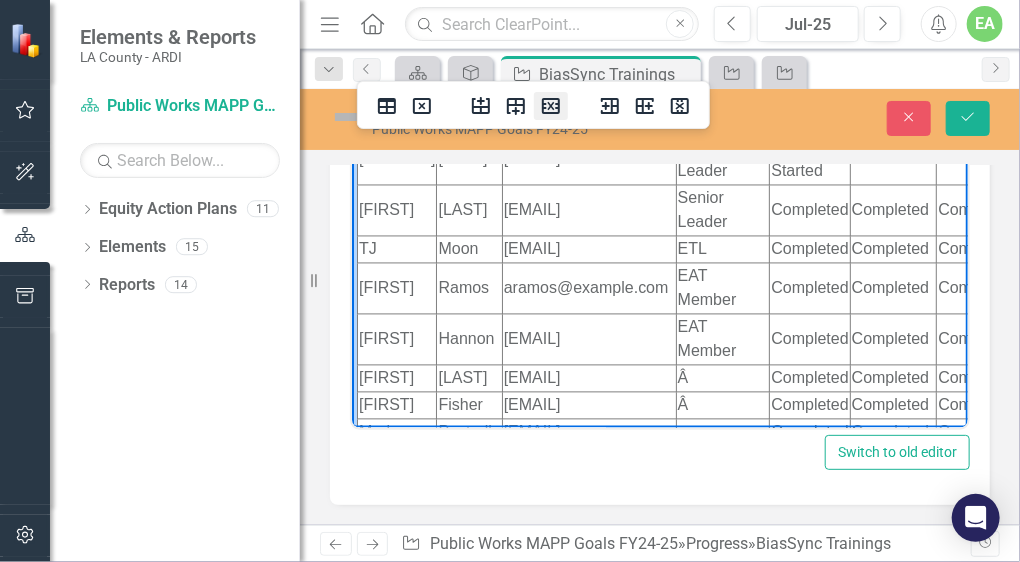 click 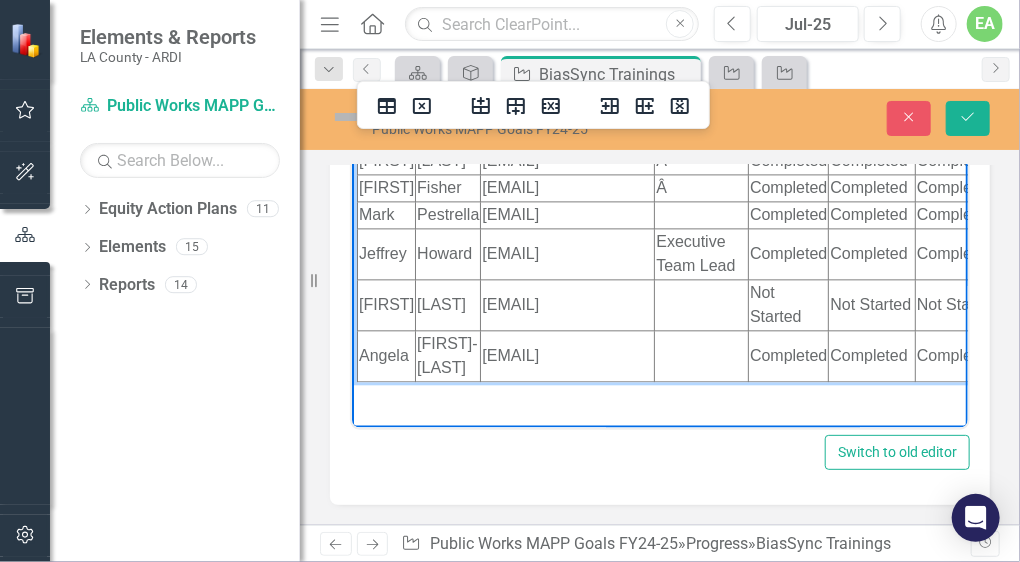 scroll, scrollTop: 1532, scrollLeft: 0, axis: vertical 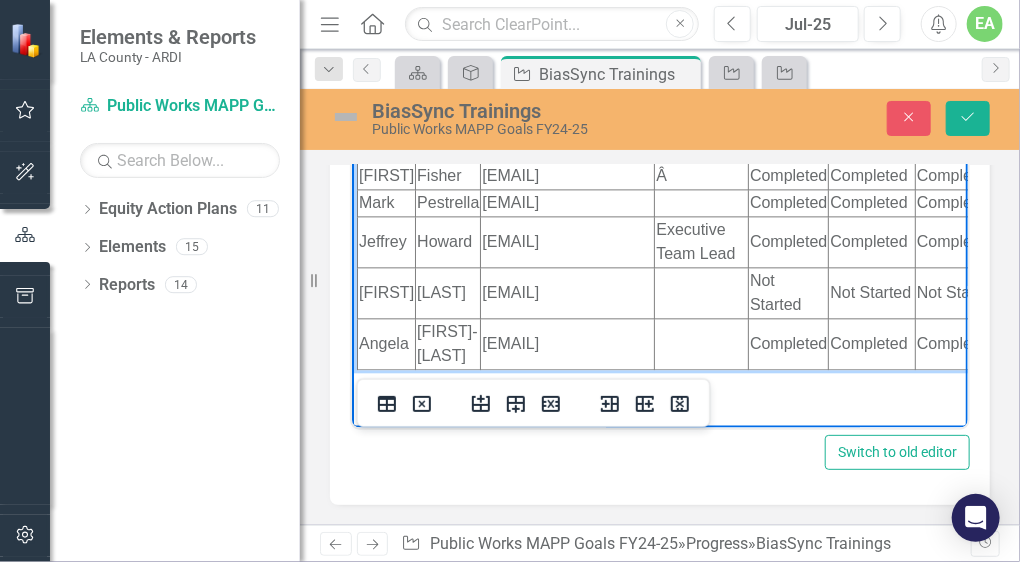 click on "Â" at bounding box center (701, 149) 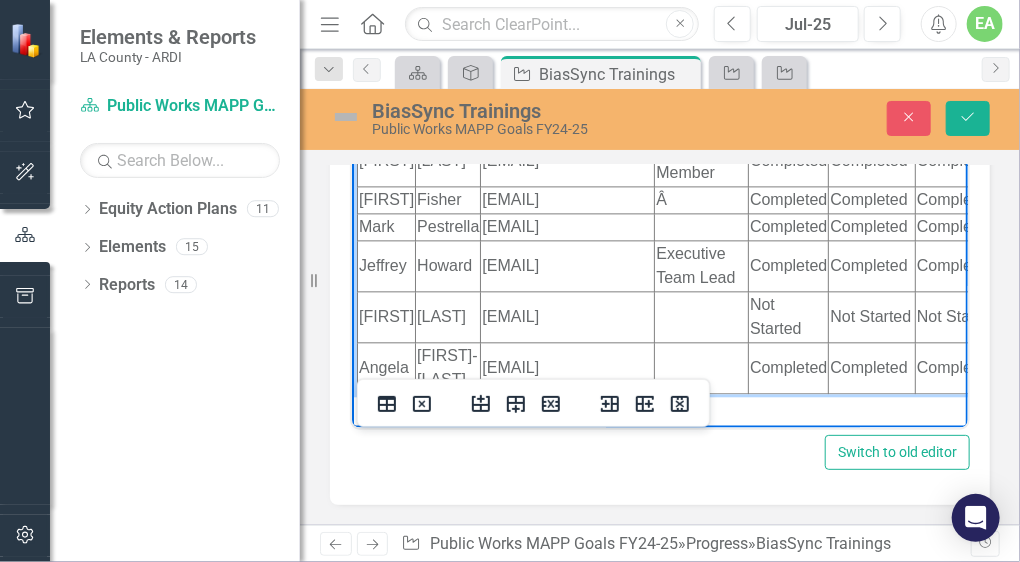 click on "Â" at bounding box center [701, 200] 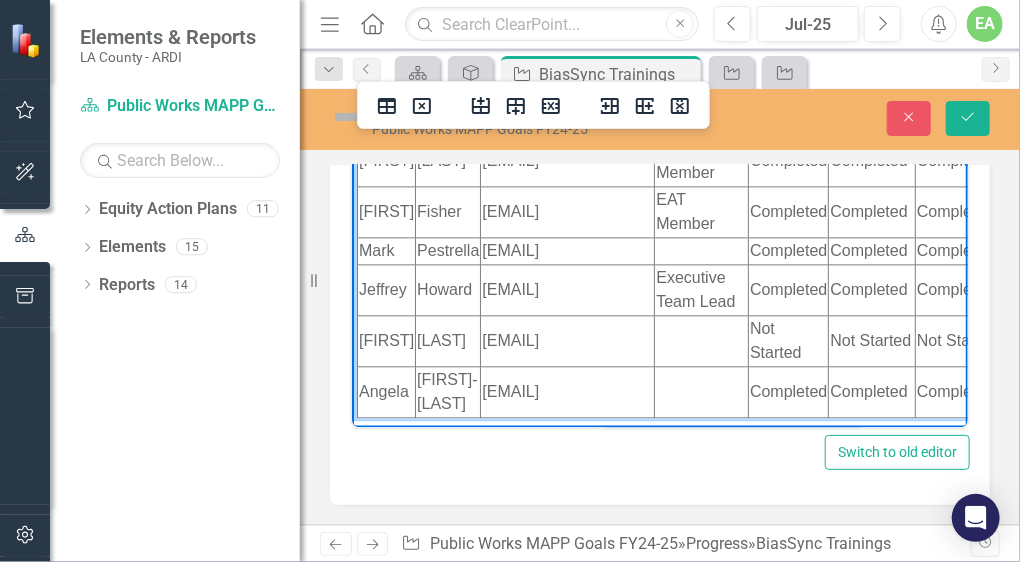 scroll, scrollTop: 1655, scrollLeft: 0, axis: vertical 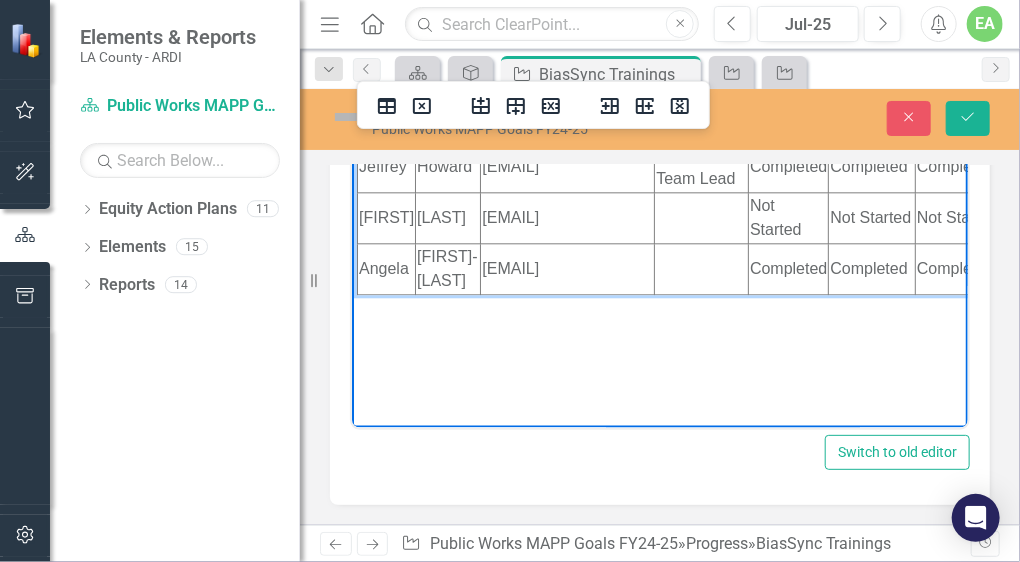 click at bounding box center [701, 128] 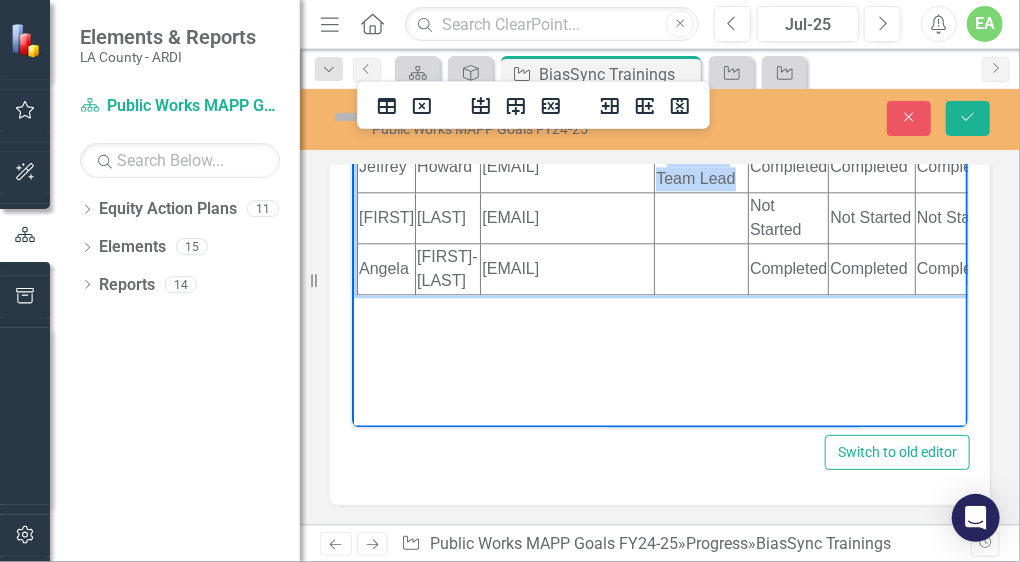 drag, startPoint x: 787, startPoint y: 331, endPoint x: 710, endPoint y: 308, distance: 80.36168 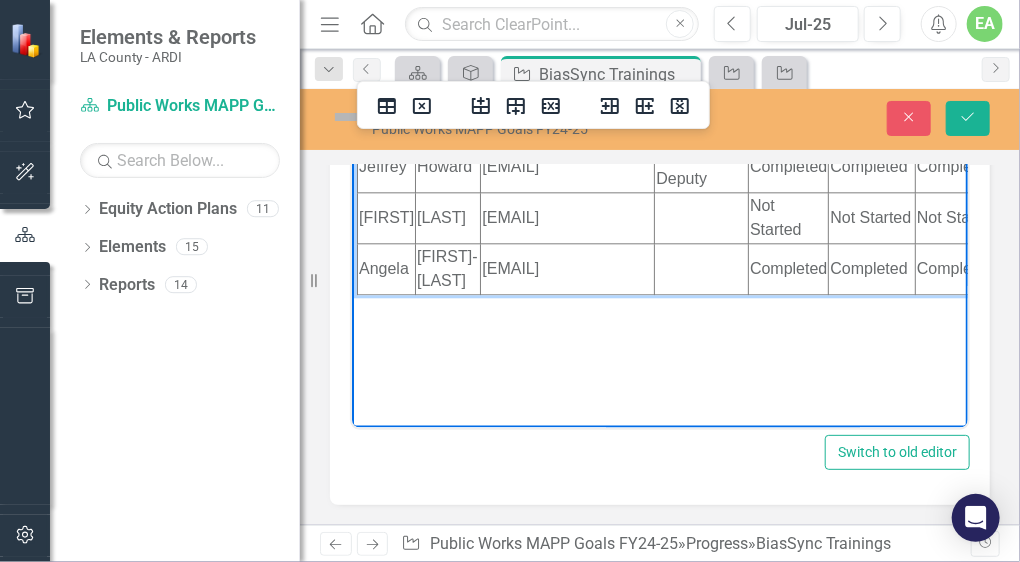 click on "[EMAIL]" at bounding box center [567, 218] 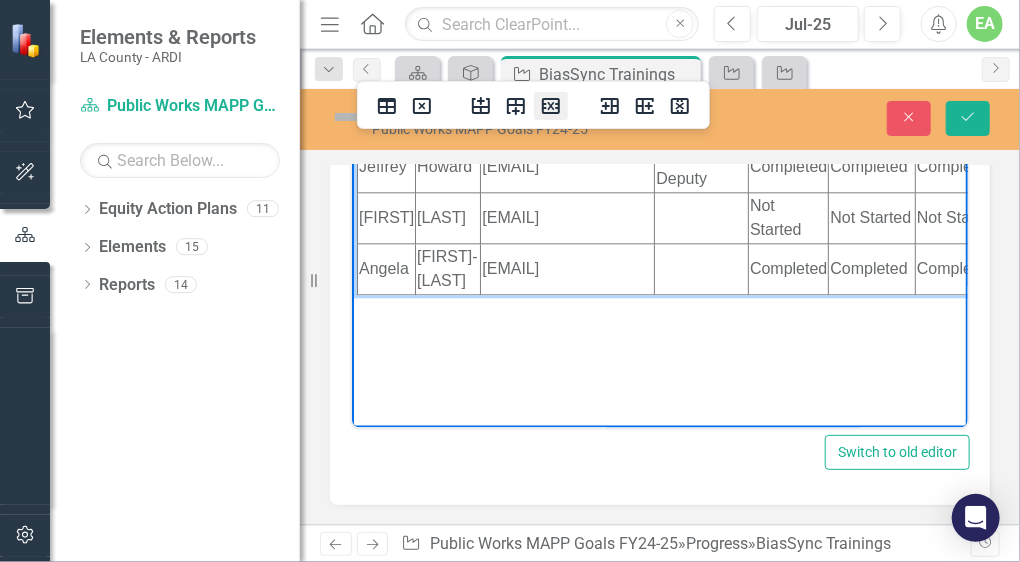 click 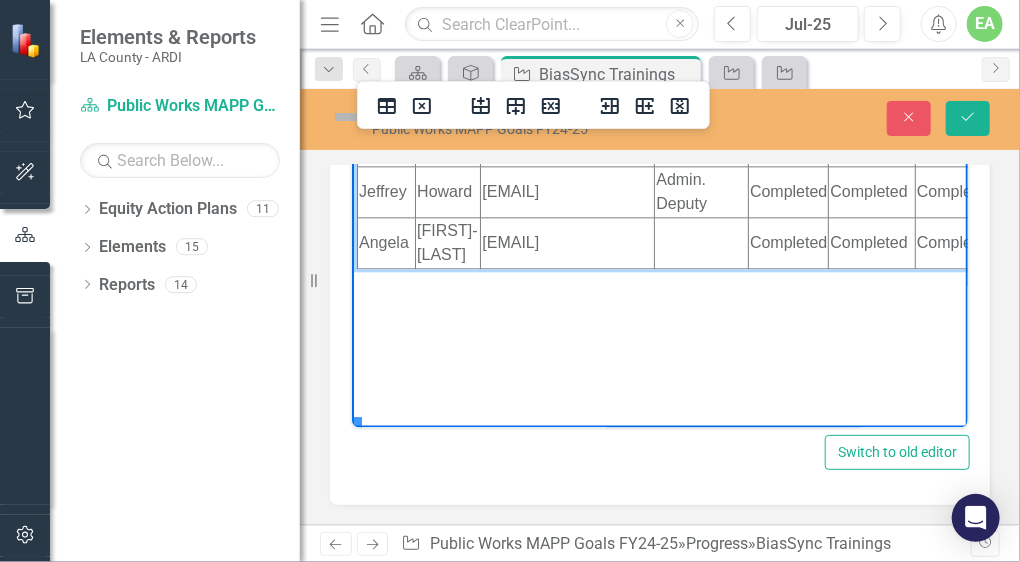 click at bounding box center (701, 243) 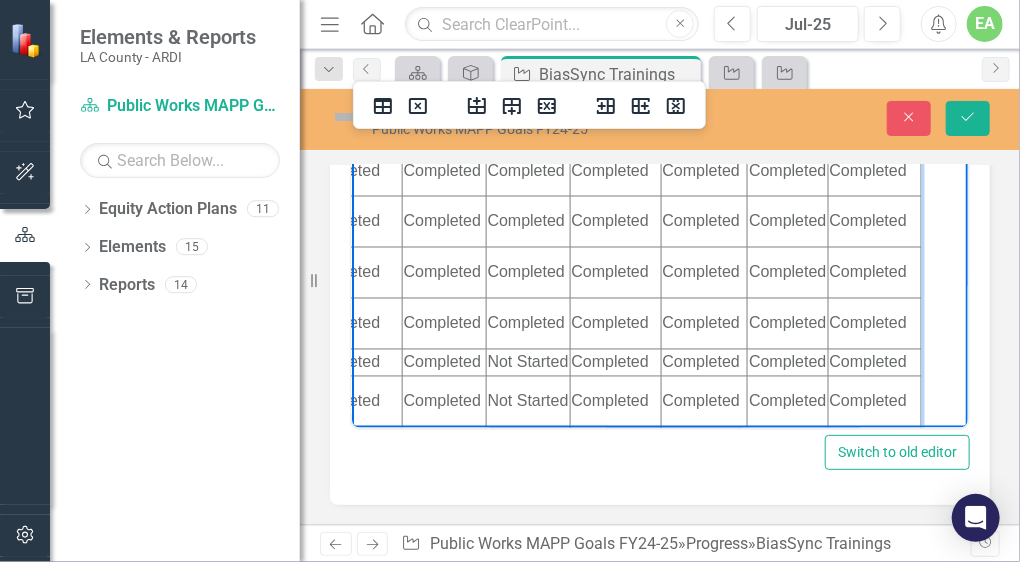 scroll, scrollTop: 1190, scrollLeft: 0, axis: vertical 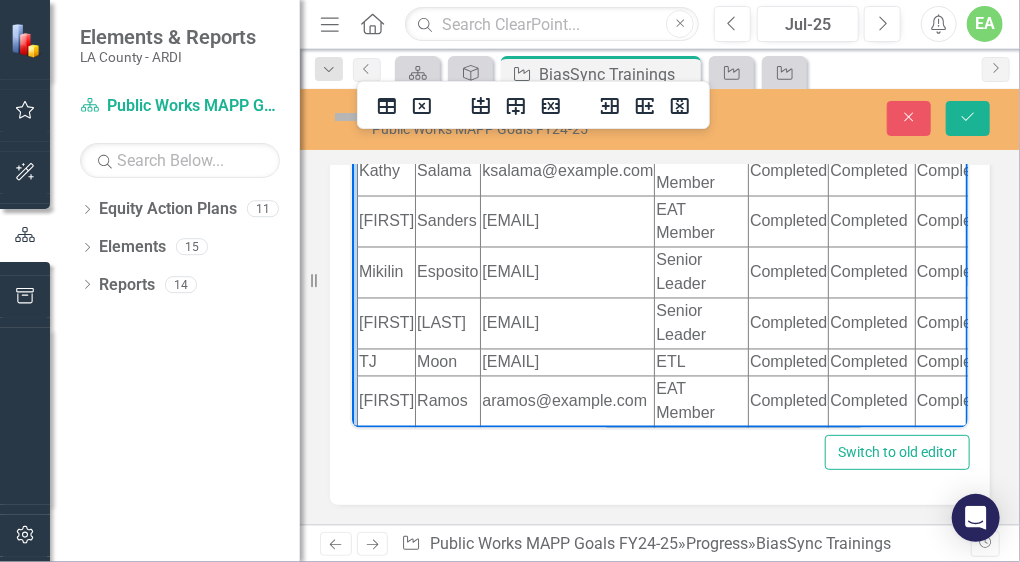 drag, startPoint x: 537, startPoint y: 423, endPoint x: 742, endPoint y: 515, distance: 224.69757 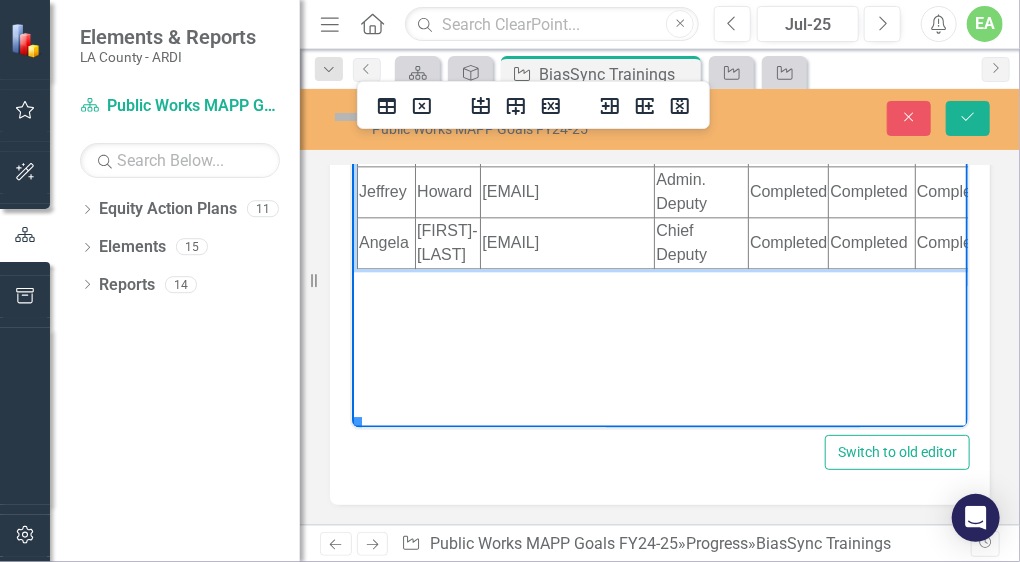 scroll, scrollTop: 1646, scrollLeft: 0, axis: vertical 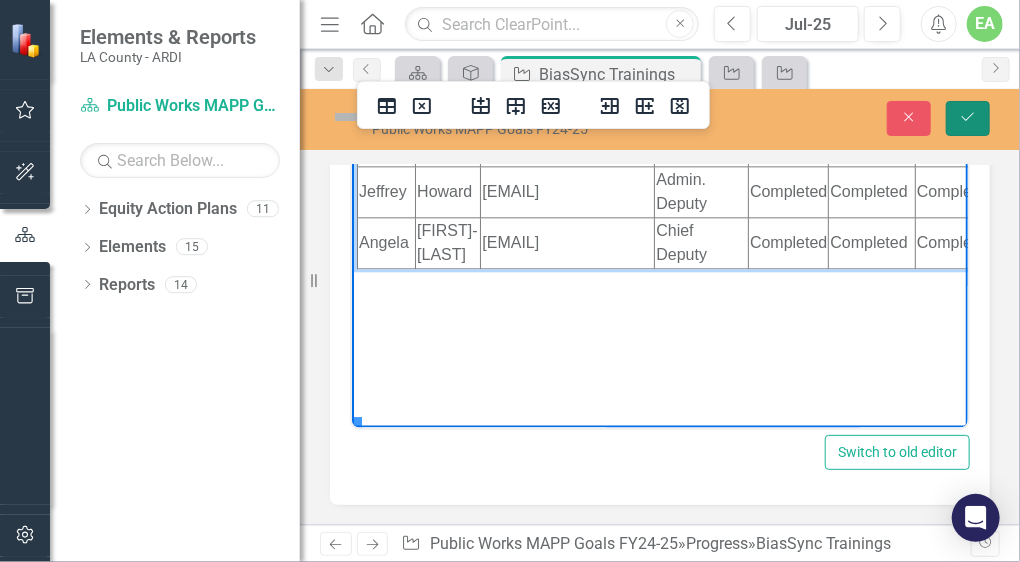 click on "Save" 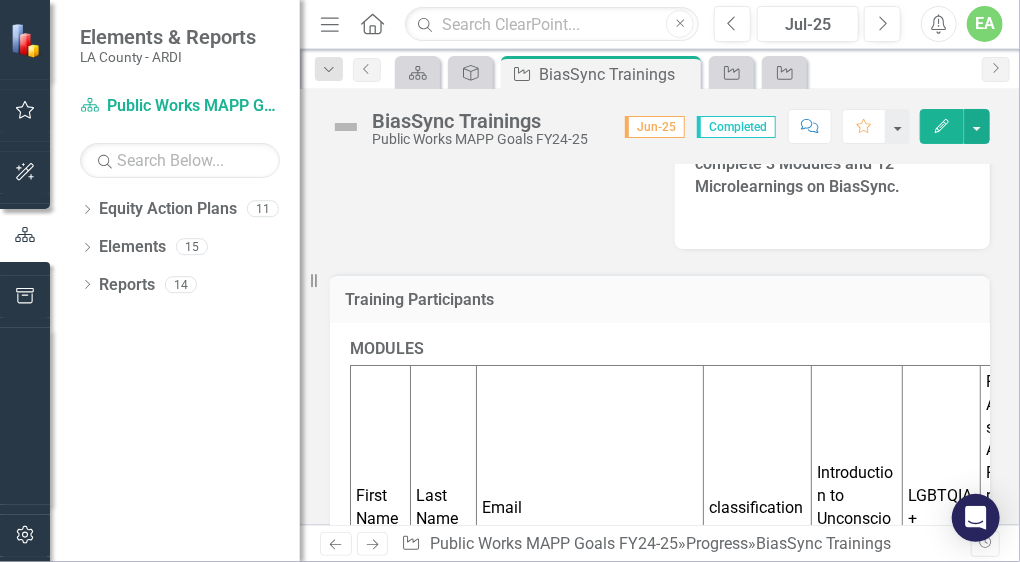 scroll, scrollTop: 325, scrollLeft: 0, axis: vertical 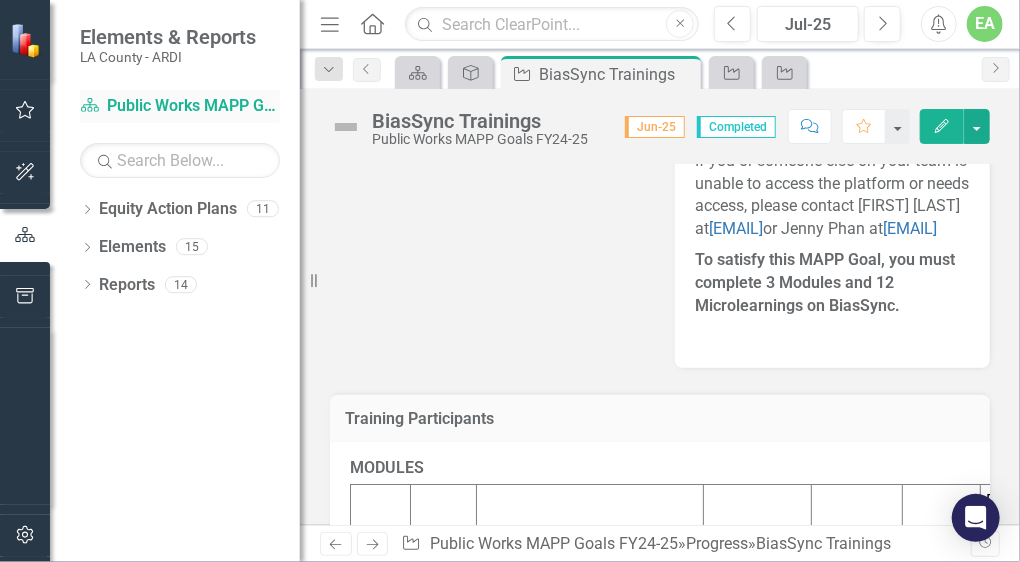 click on "Equity Action Plan Public Works MAPP Goals FY[YEAR]-[YEAR]" at bounding box center [180, 106] 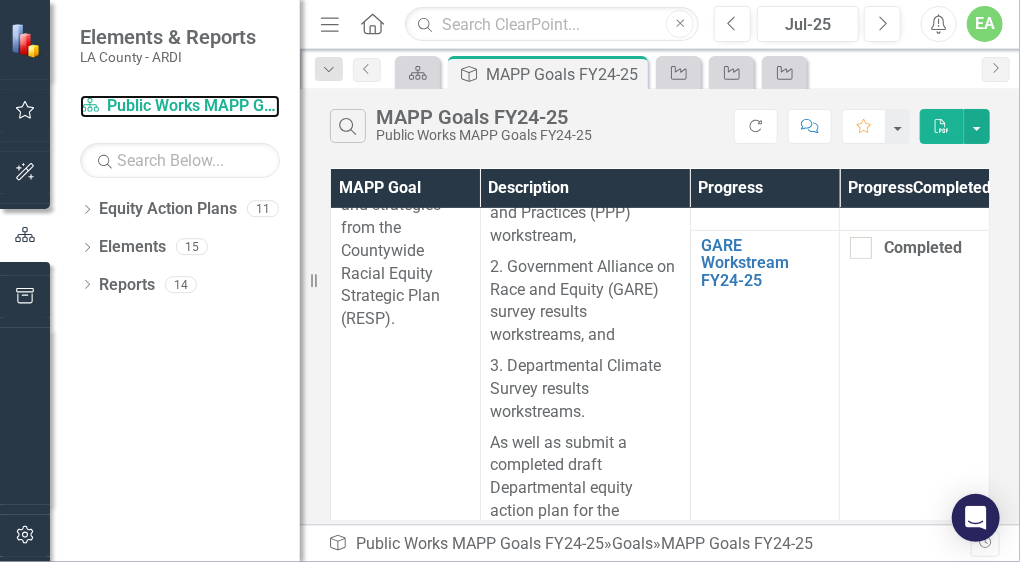 scroll, scrollTop: 316, scrollLeft: 0, axis: vertical 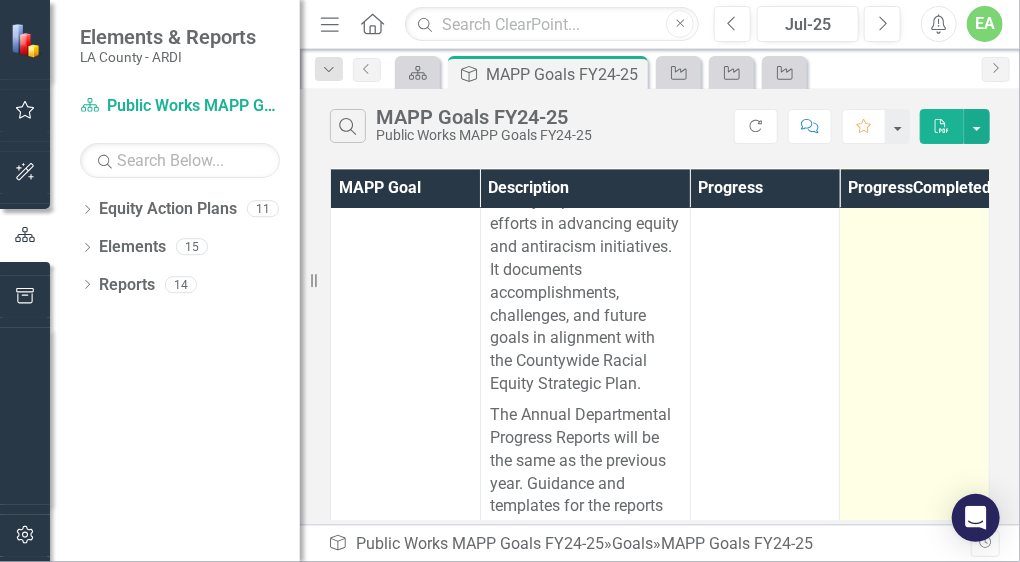 click on "Completed" at bounding box center [856, -55] 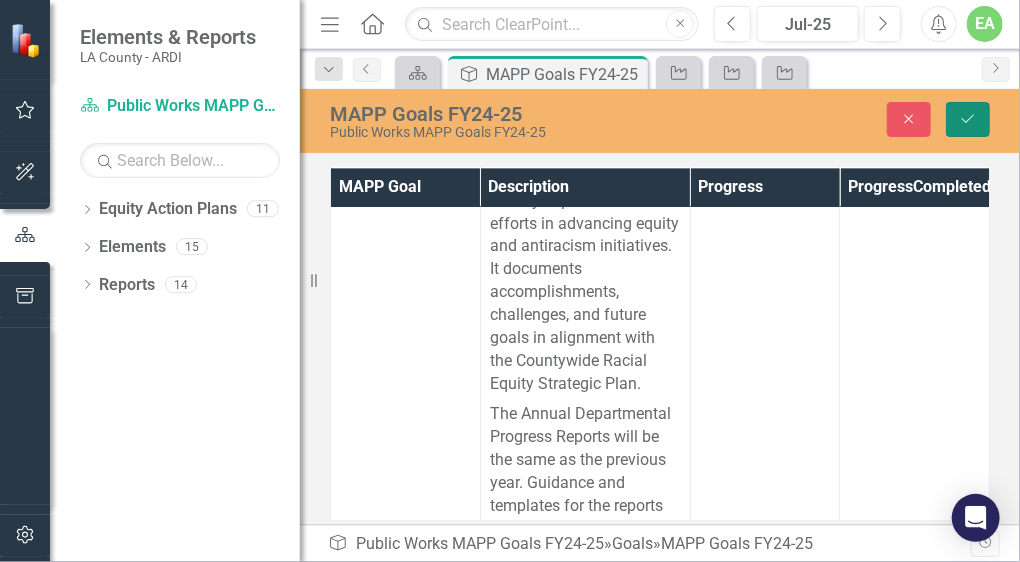 click on "Save" at bounding box center [968, 119] 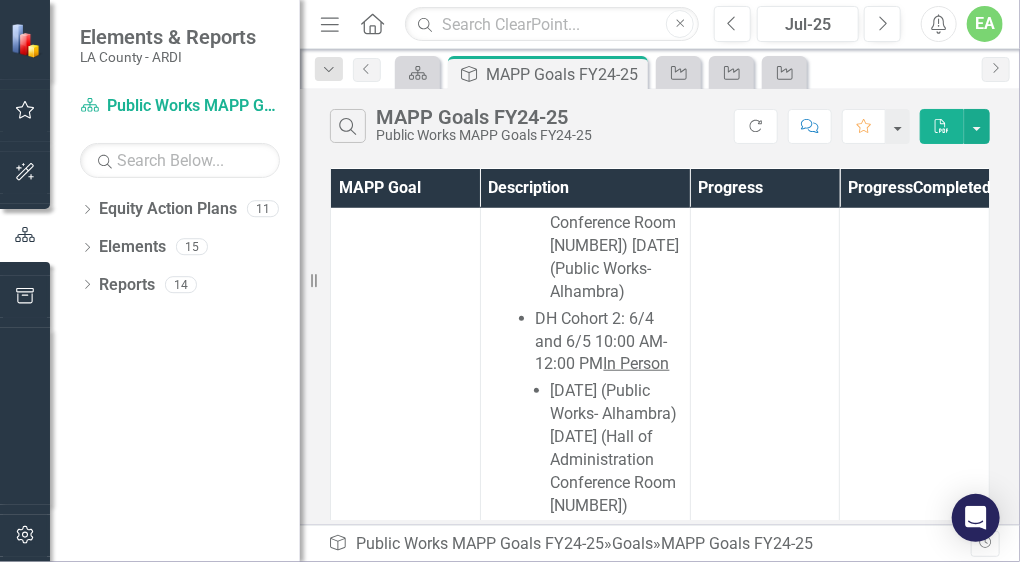scroll, scrollTop: 6203, scrollLeft: 0, axis: vertical 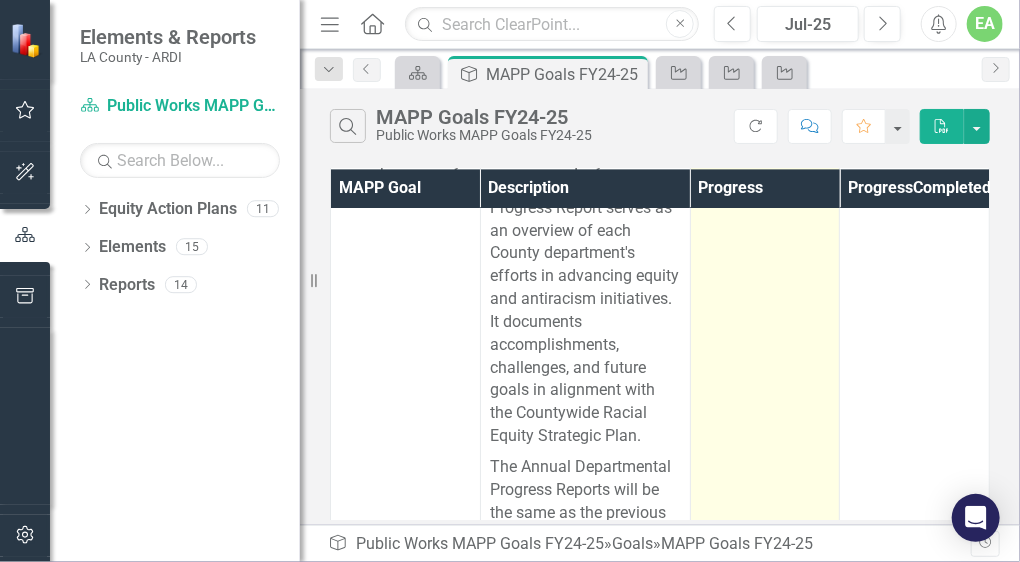 click on "Annual Progress Report FY24-25" at bounding box center (765, 8) 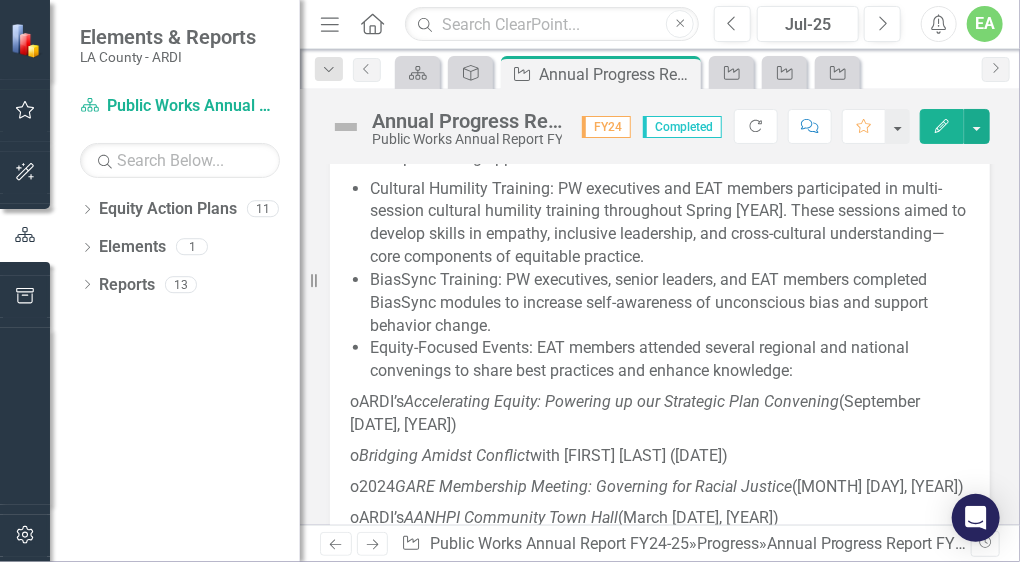 scroll, scrollTop: 0, scrollLeft: 0, axis: both 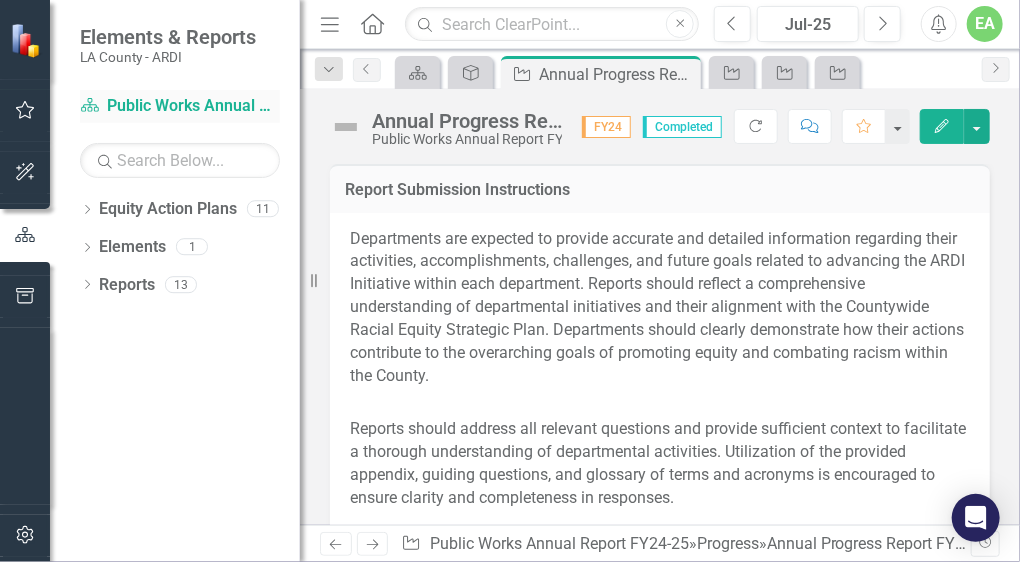 click on "Equity Action Plan Public Works Annual Report FY24-25" at bounding box center [180, 106] 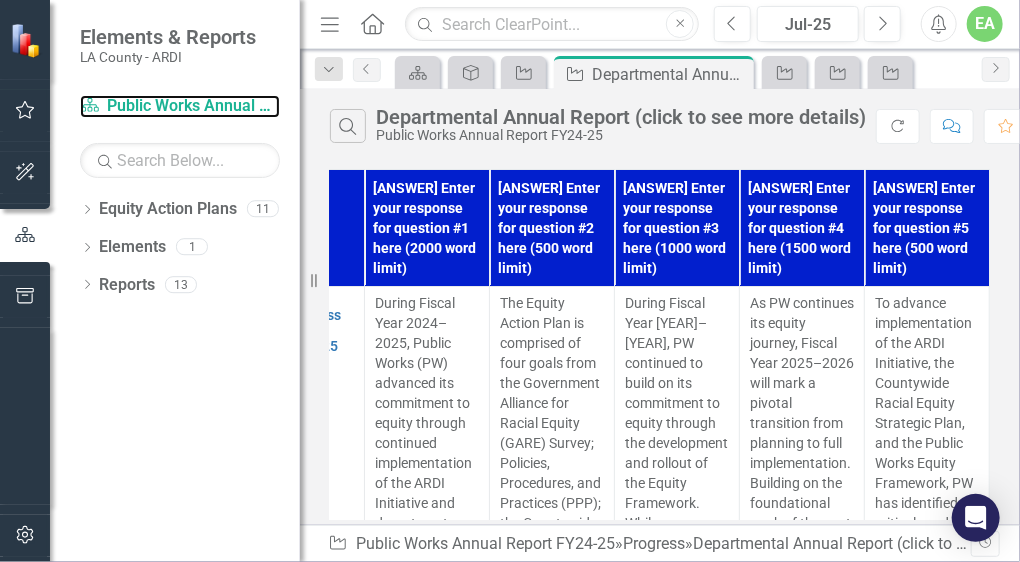 scroll, scrollTop: 0, scrollLeft: 0, axis: both 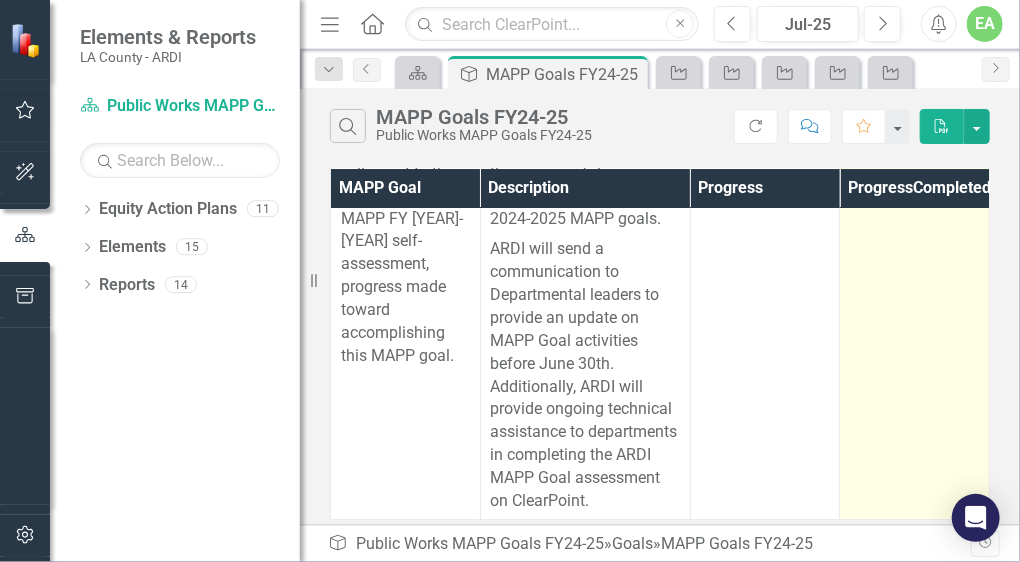 click on "Completed" at bounding box center (915, 314) 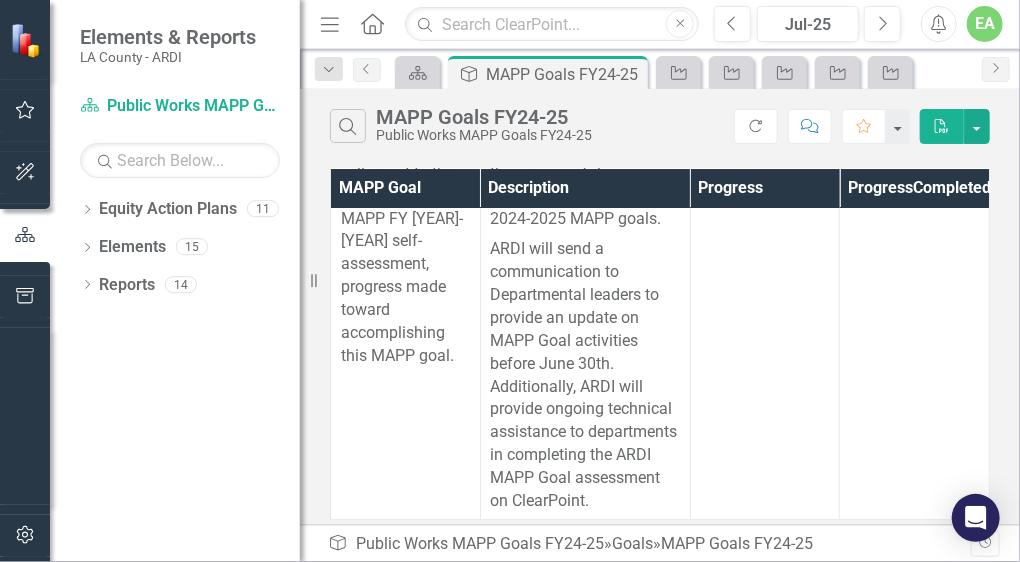 drag, startPoint x: 964, startPoint y: 516, endPoint x: 886, endPoint y: 540, distance: 81.608826 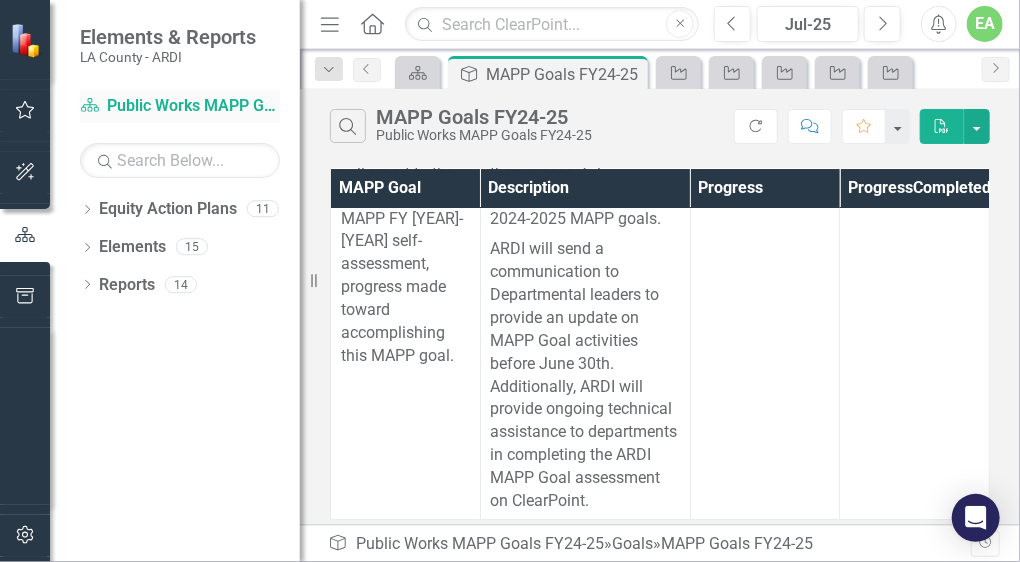 click on "Equity Action Plan Public Works MAPP Goals FY[YEAR]-[YEAR]" at bounding box center (180, 106) 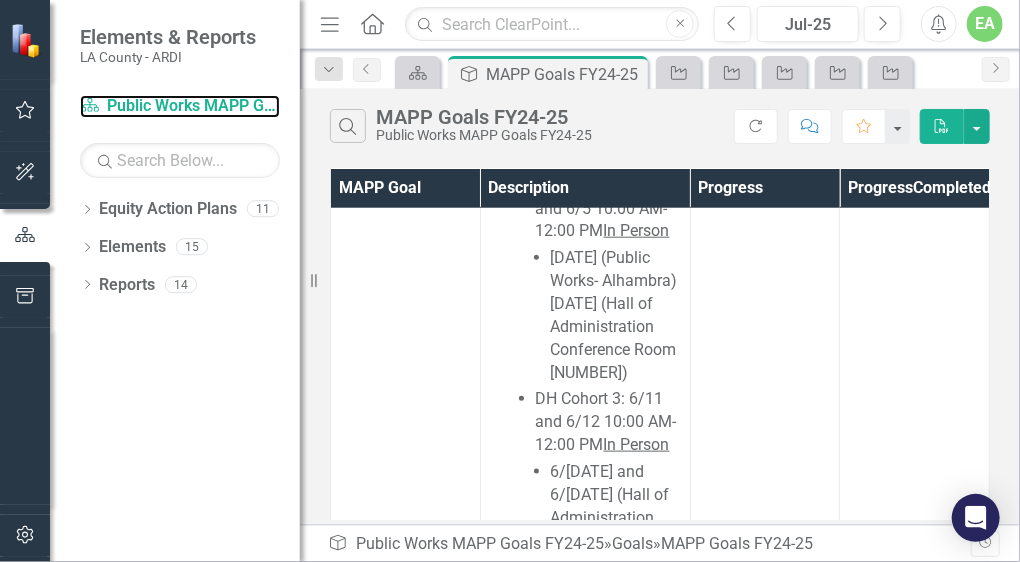 scroll, scrollTop: 5605, scrollLeft: 0, axis: vertical 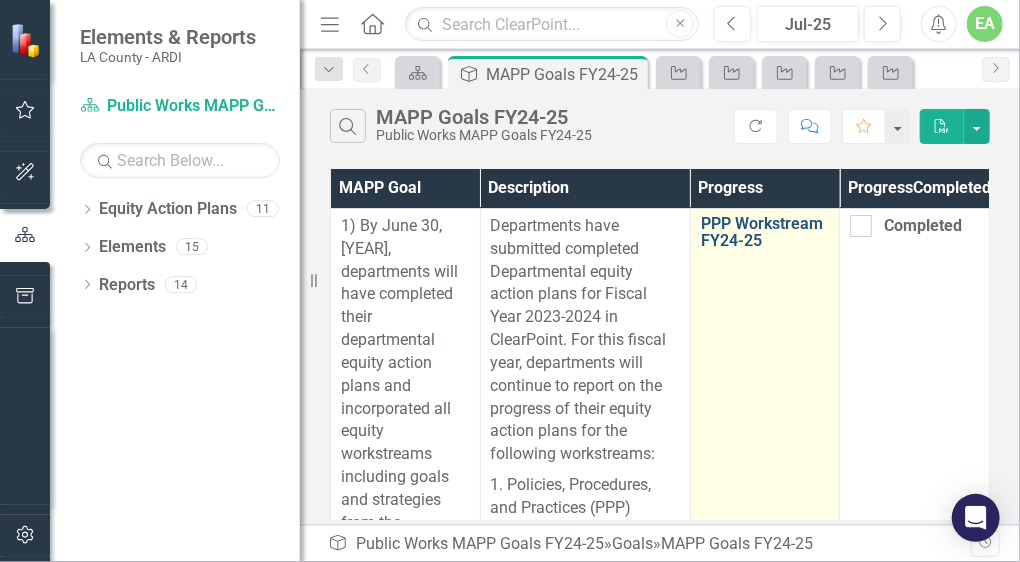 click on "PPP Workstream FY24-25" at bounding box center (765, 232) 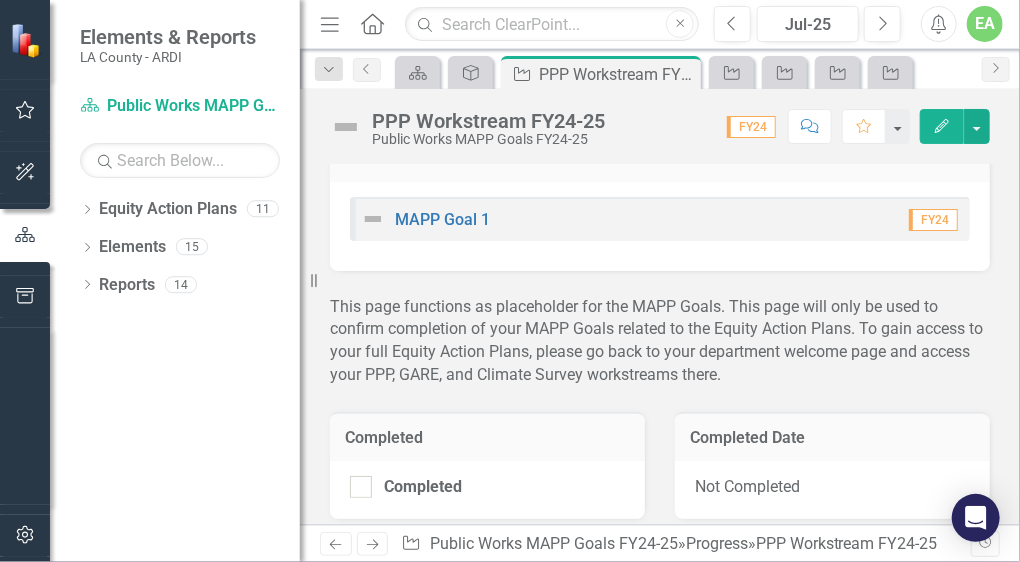 scroll, scrollTop: 43, scrollLeft: 0, axis: vertical 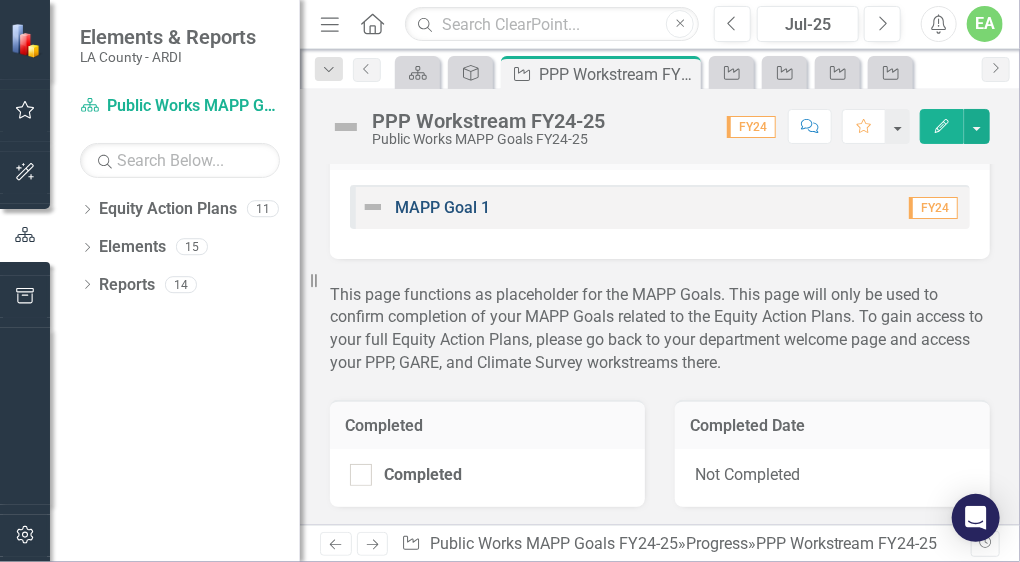 click on "MAPP Goal 1" at bounding box center (442, 207) 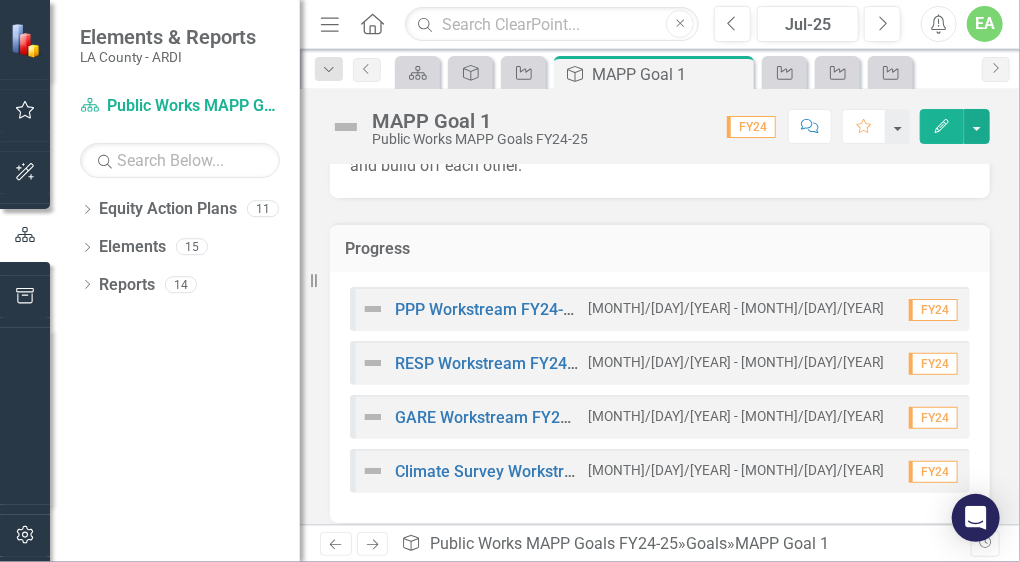 scroll, scrollTop: 157, scrollLeft: 0, axis: vertical 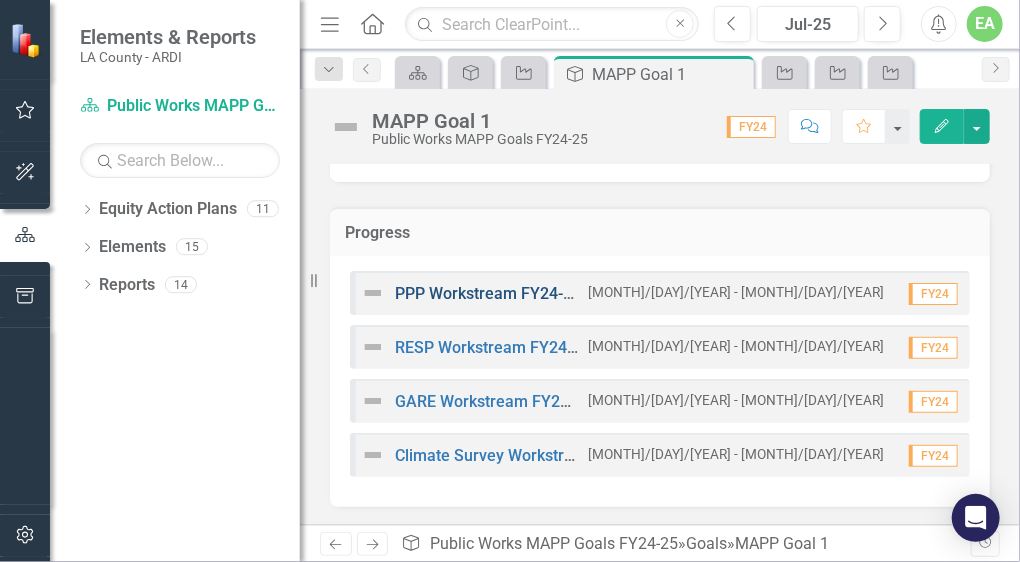 click on "PPP Workstream FY24-25" at bounding box center [488, 293] 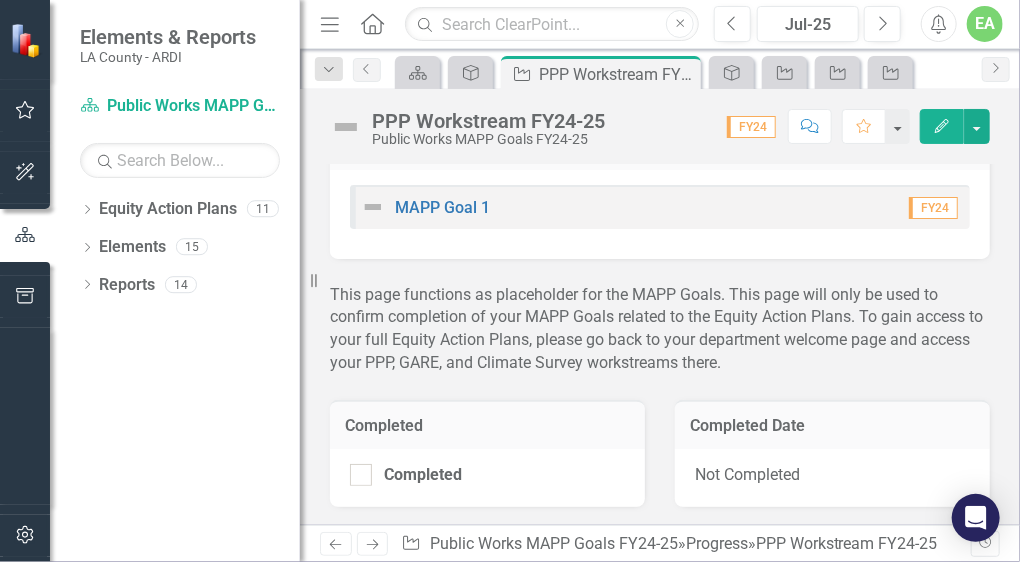 scroll, scrollTop: 0, scrollLeft: 0, axis: both 